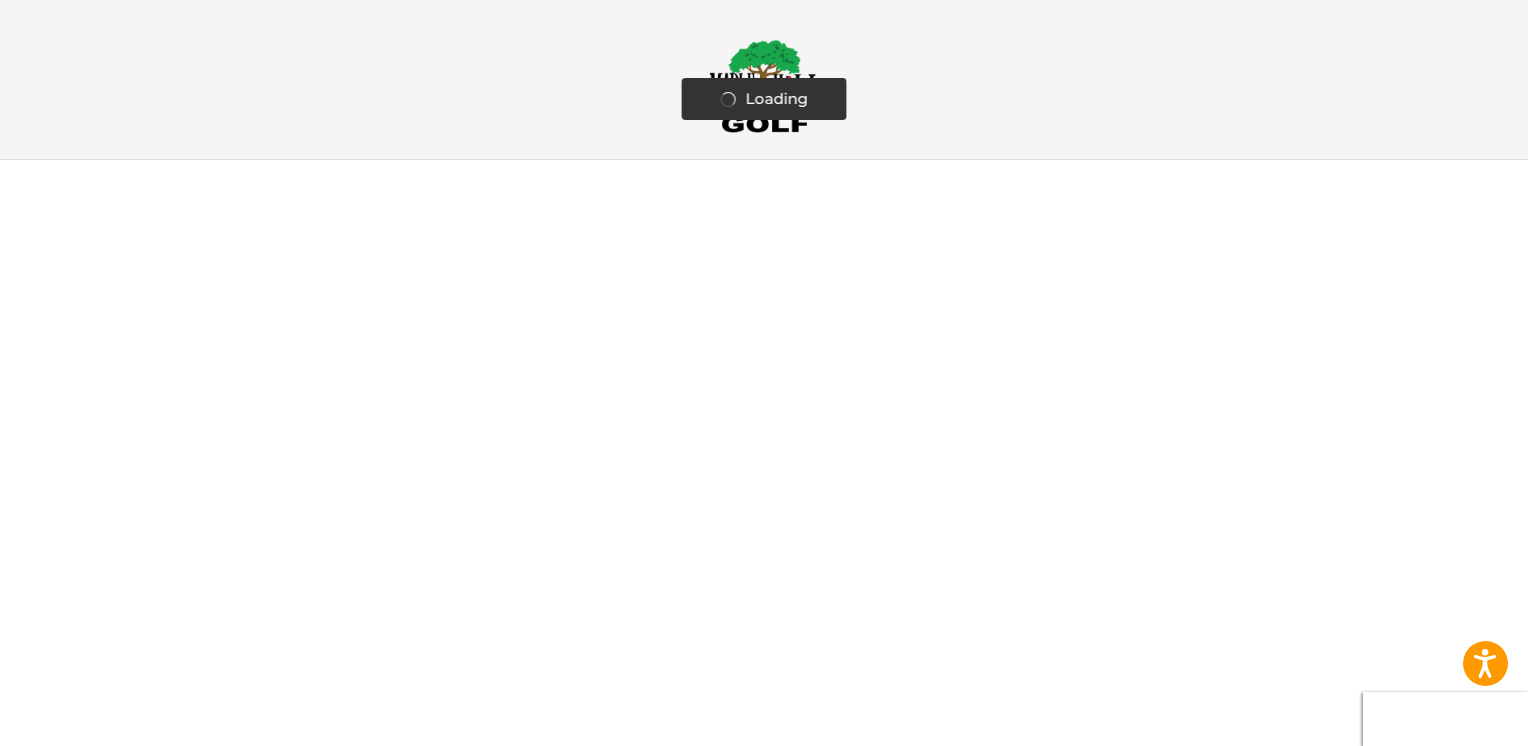 scroll, scrollTop: 0, scrollLeft: 0, axis: both 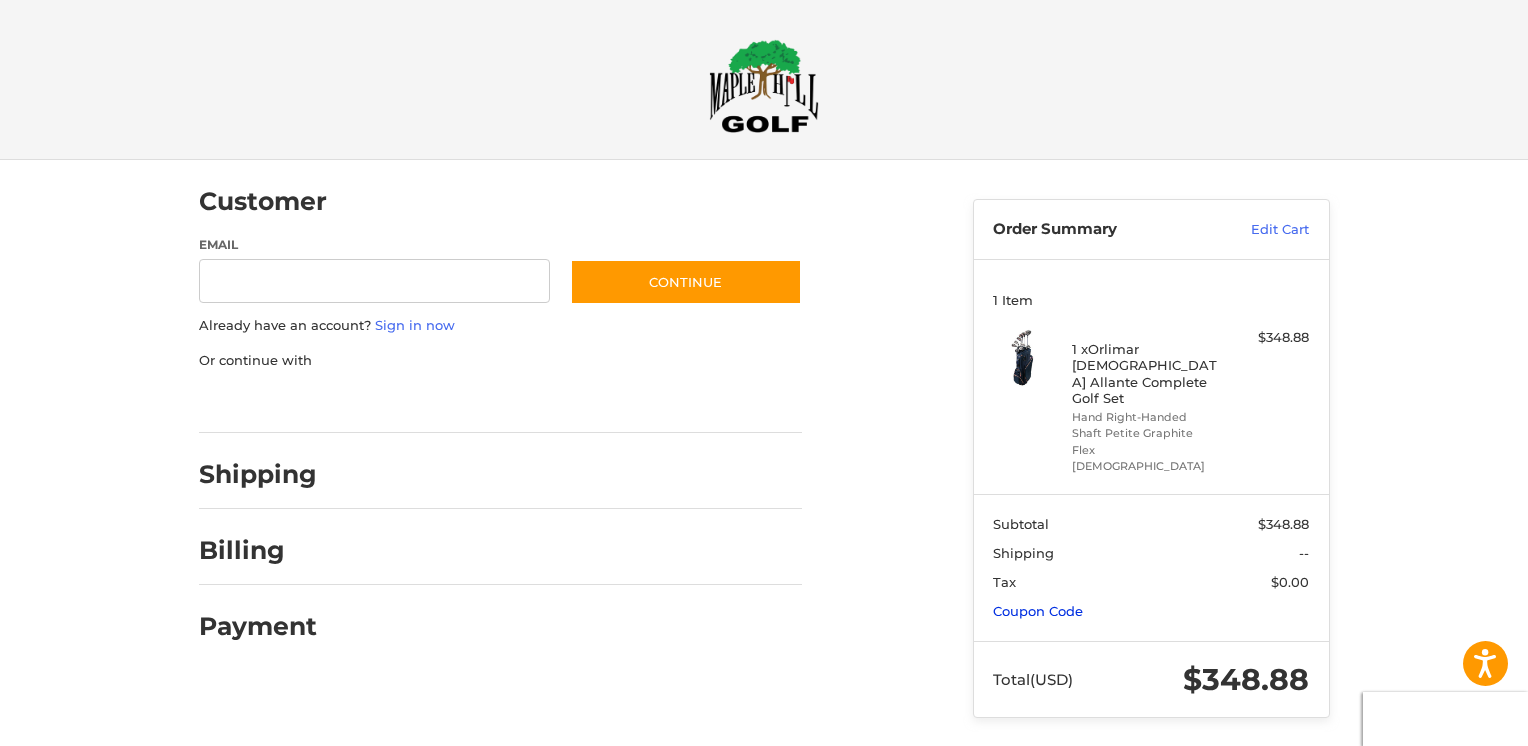 click on "Coupon Code" at bounding box center (1038, 611) 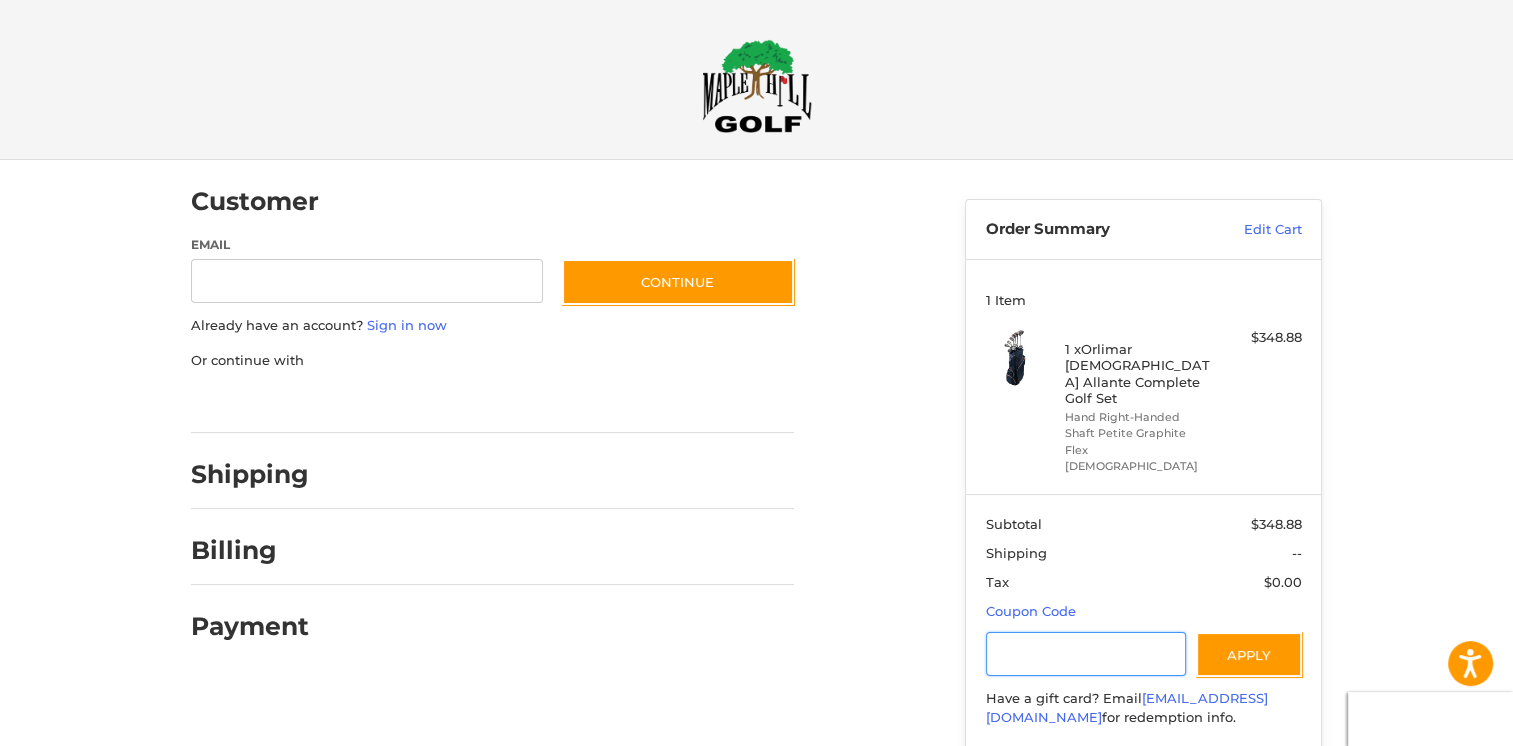 click at bounding box center (1086, 654) 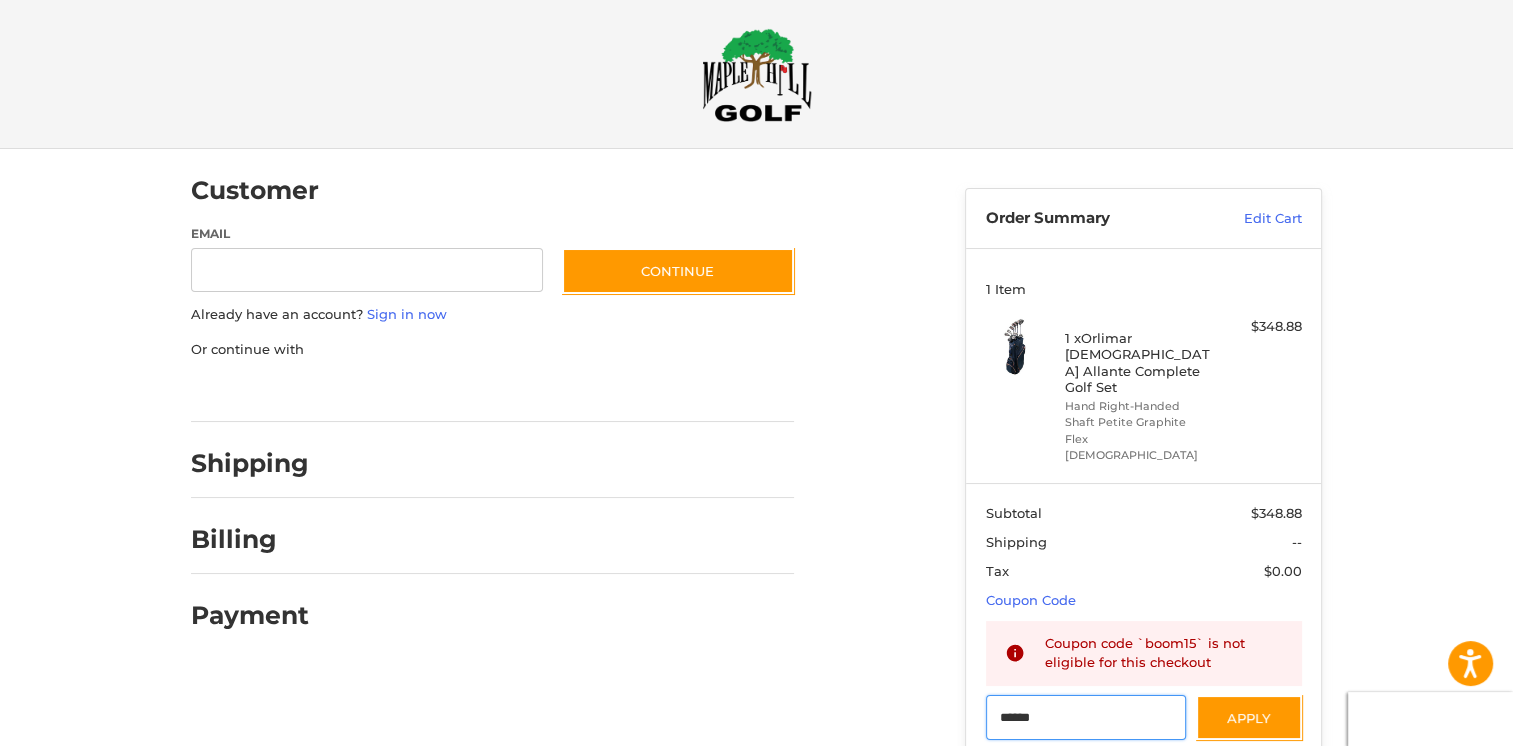 drag, startPoint x: 1108, startPoint y: 697, endPoint x: 855, endPoint y: 747, distance: 257.8934 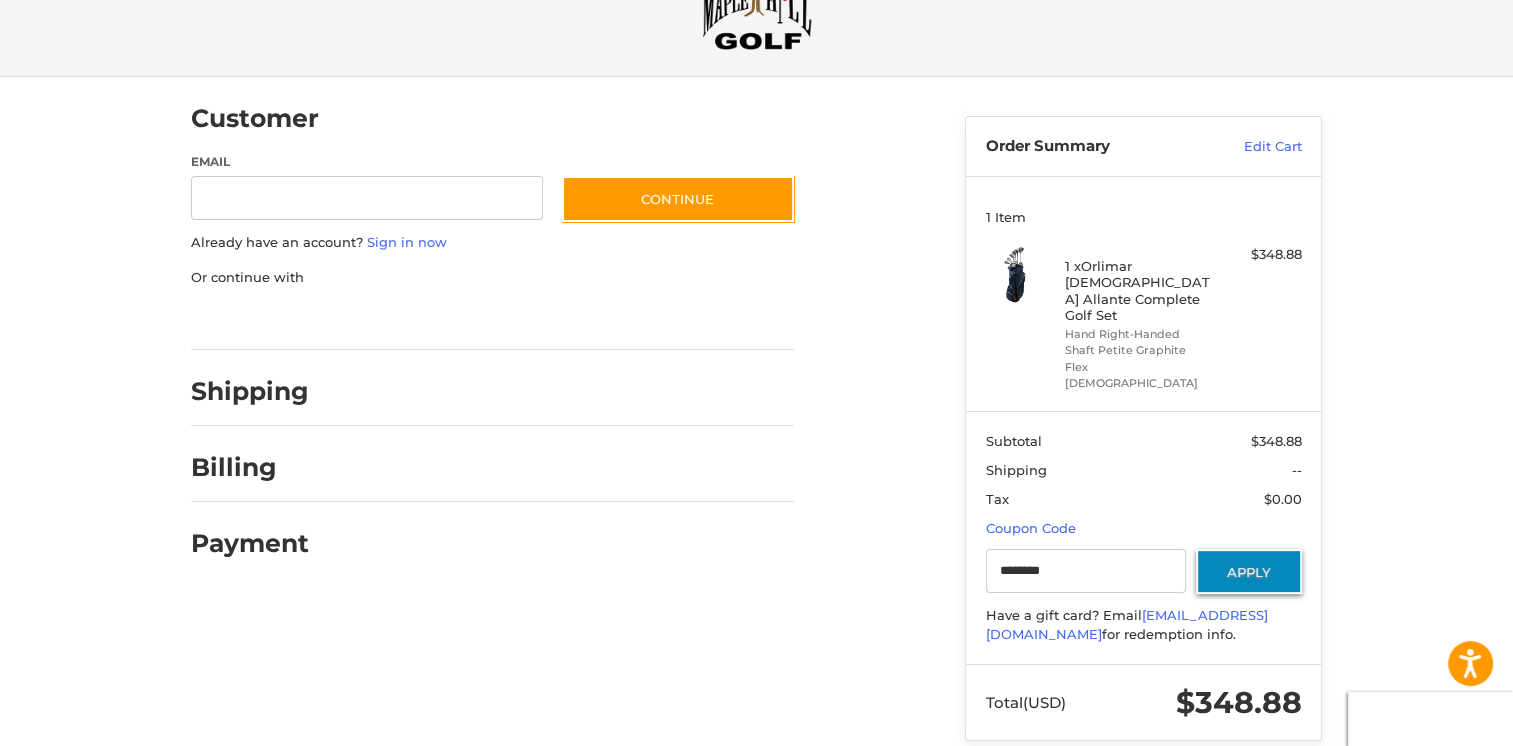 click on "Apply" at bounding box center [1249, 571] 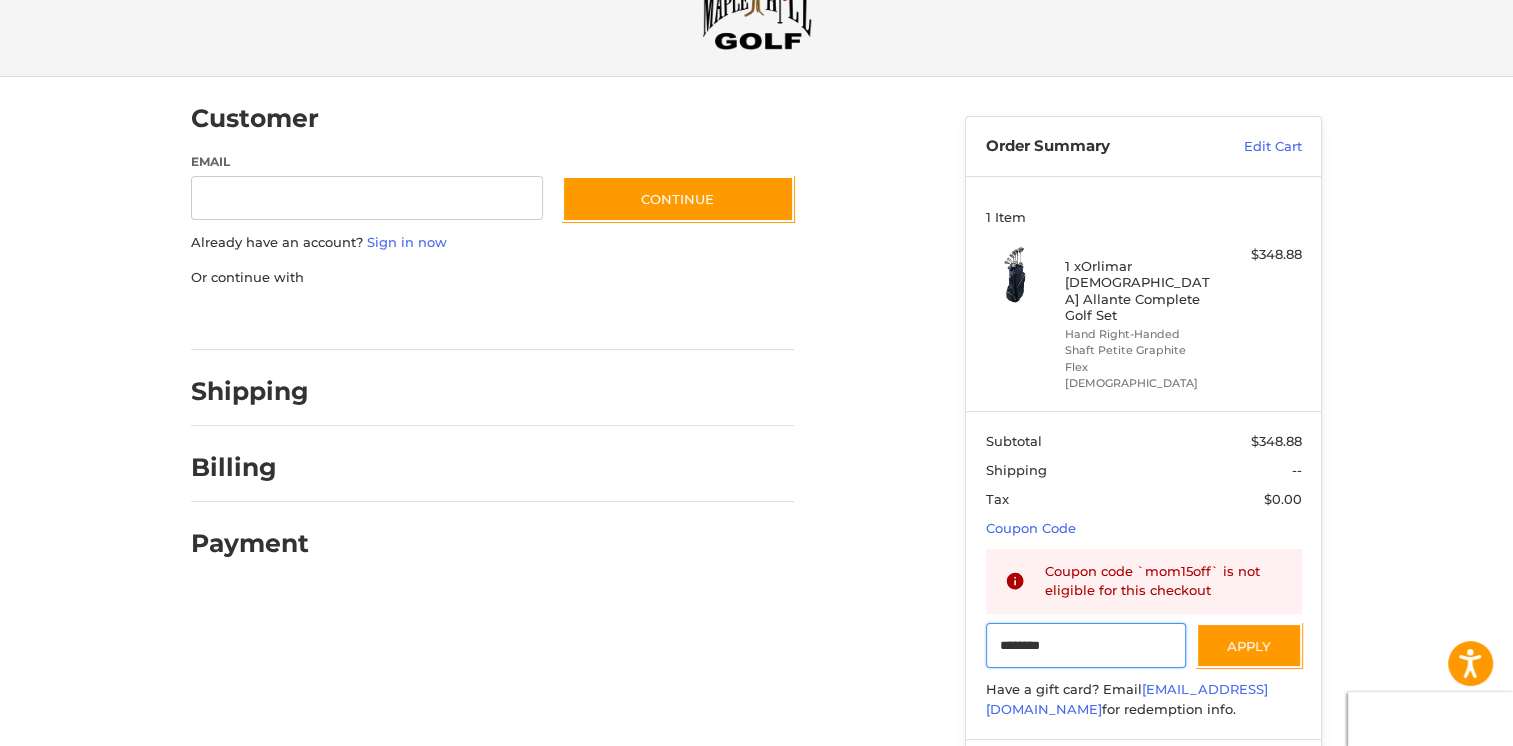 drag, startPoint x: 1093, startPoint y: 599, endPoint x: 870, endPoint y: 651, distance: 228.98253 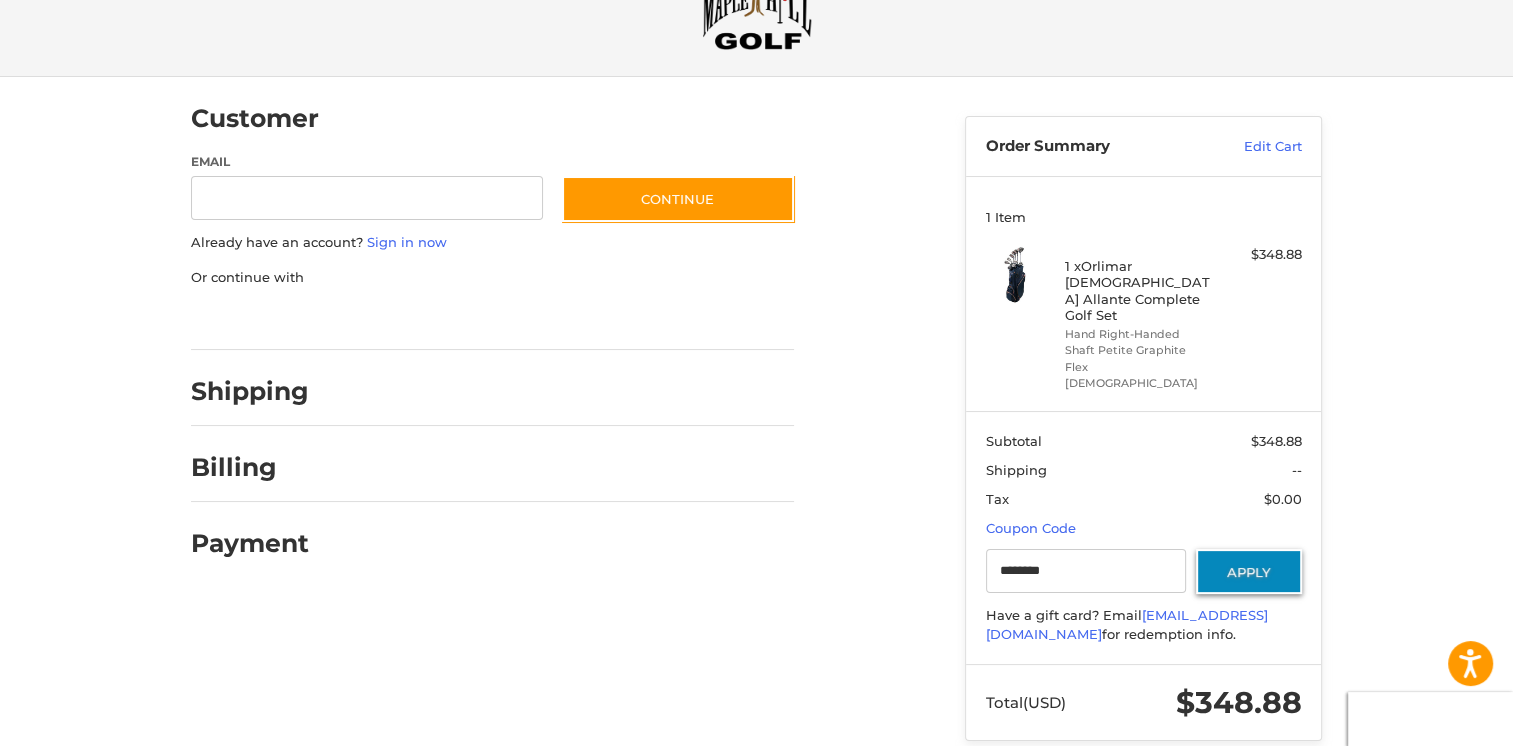 click on "Apply" at bounding box center [1249, 571] 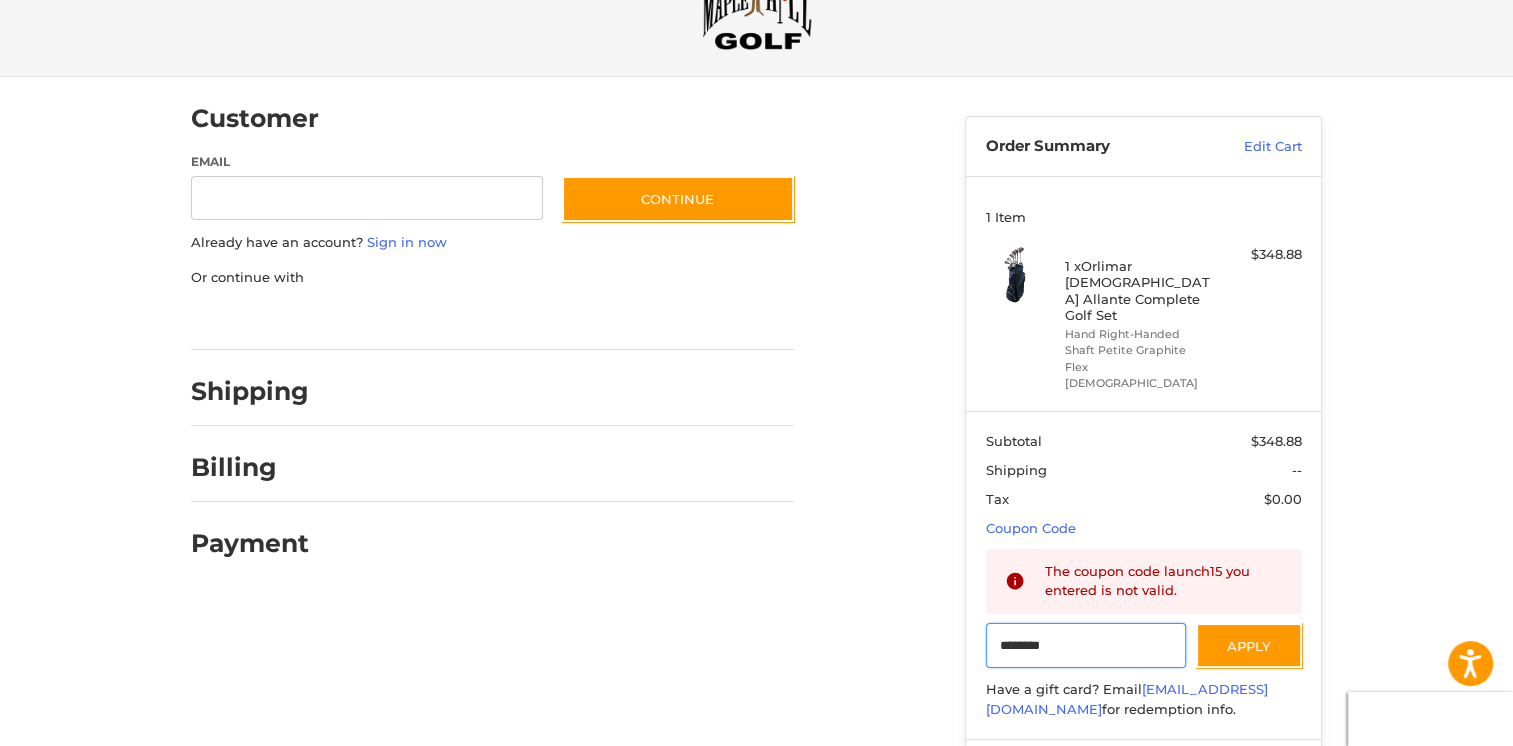 drag, startPoint x: 1064, startPoint y: 617, endPoint x: 872, endPoint y: 642, distance: 193.62076 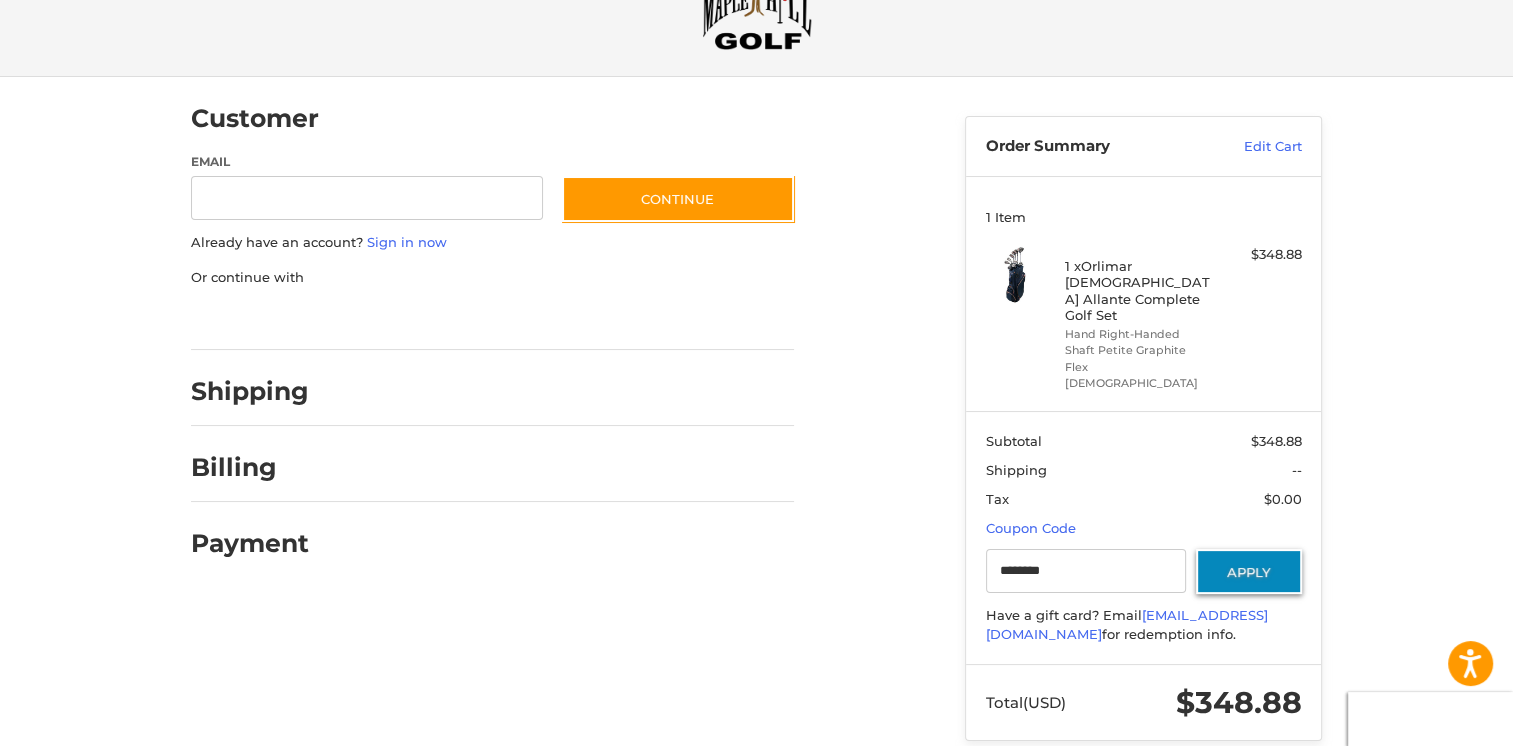 click on "Apply" at bounding box center (1249, 571) 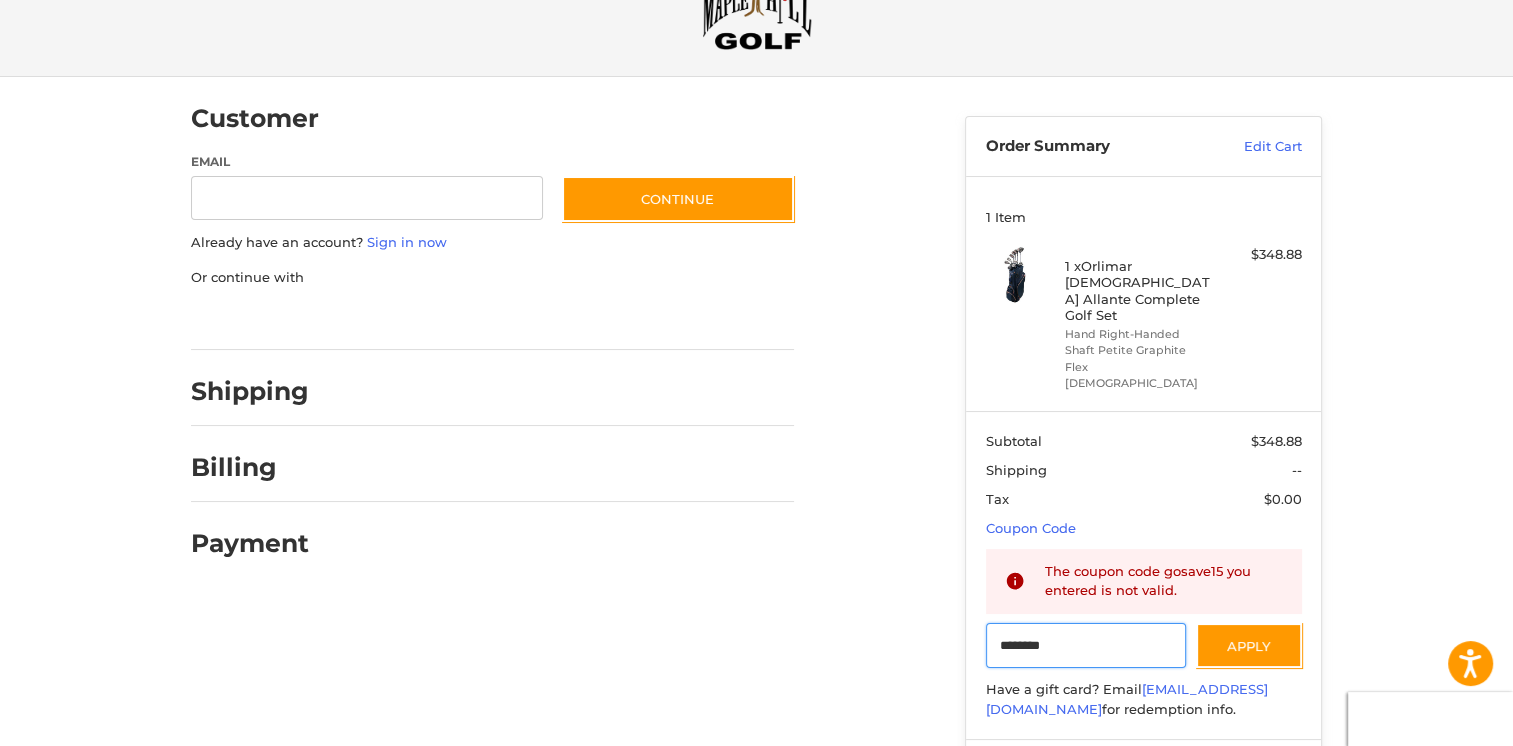 drag, startPoint x: 1136, startPoint y: 602, endPoint x: 946, endPoint y: 614, distance: 190.37857 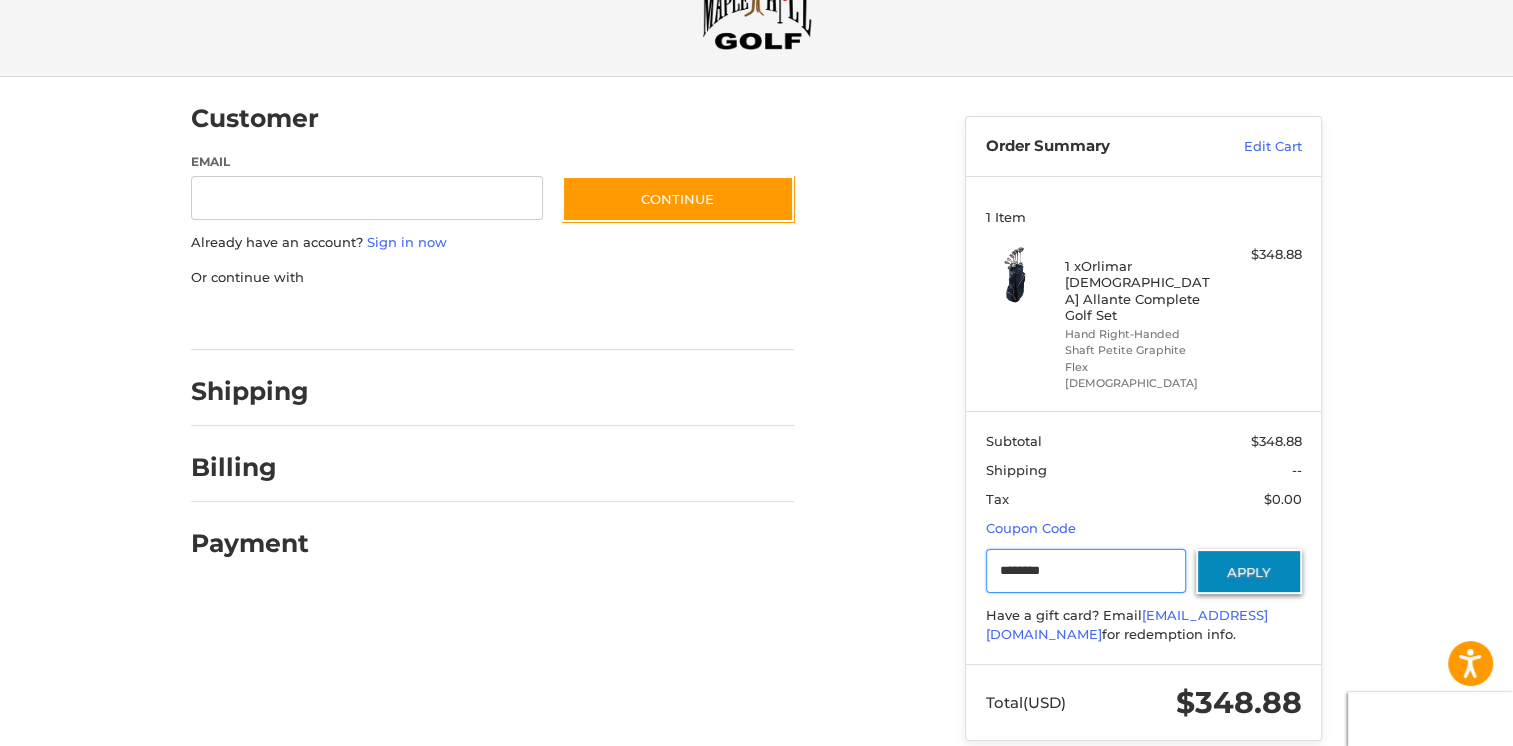 type on "********" 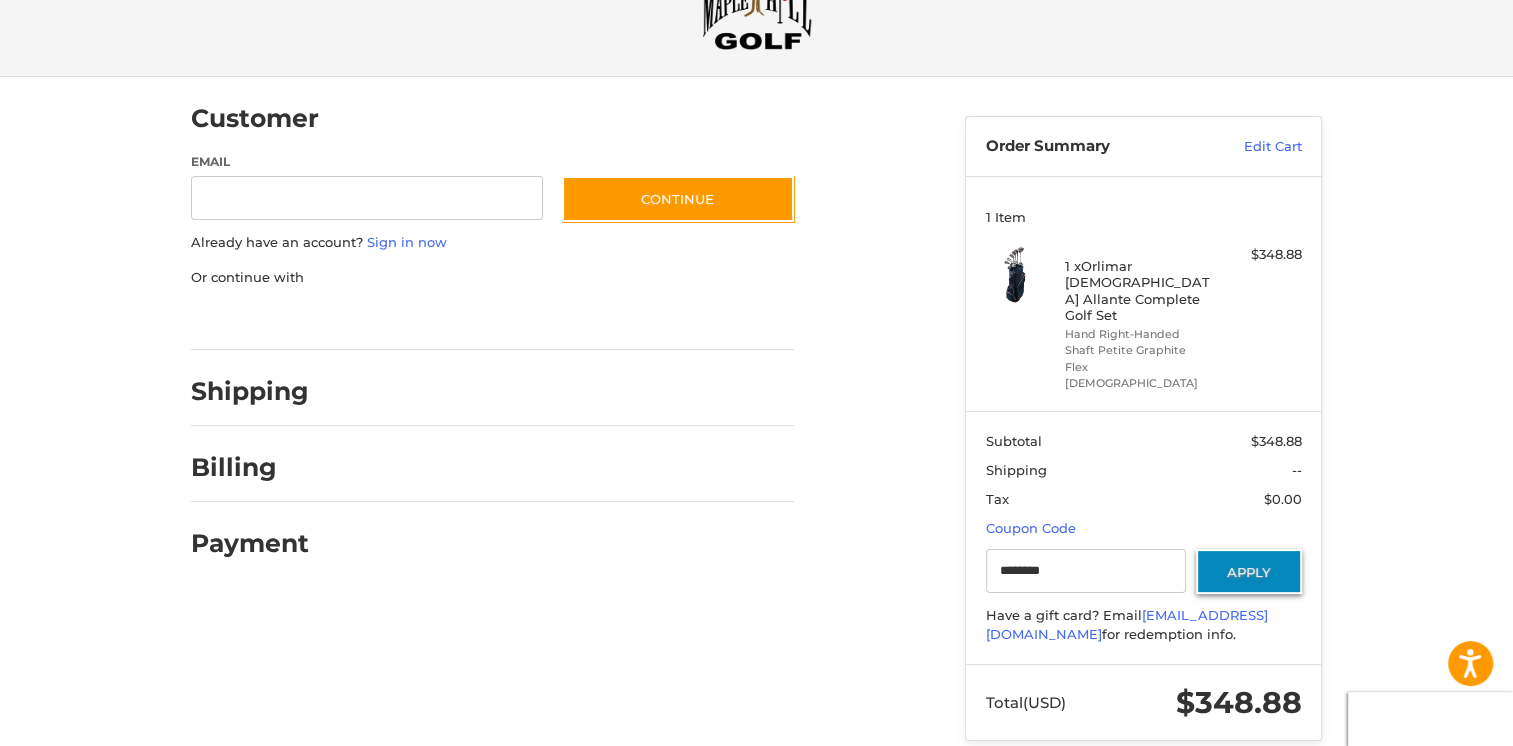 click on "Apply" at bounding box center (1249, 571) 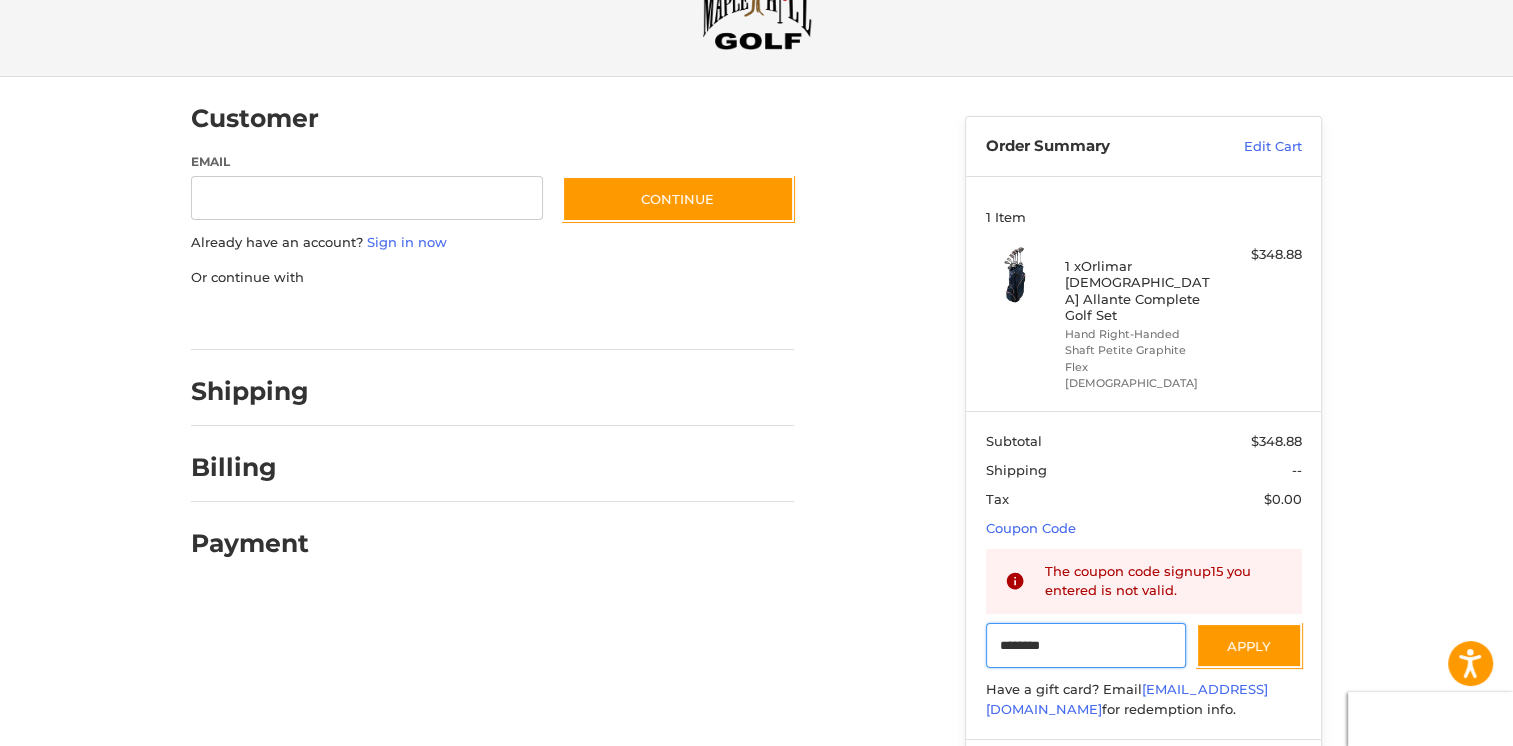drag, startPoint x: 1101, startPoint y: 624, endPoint x: 858, endPoint y: 633, distance: 243.16661 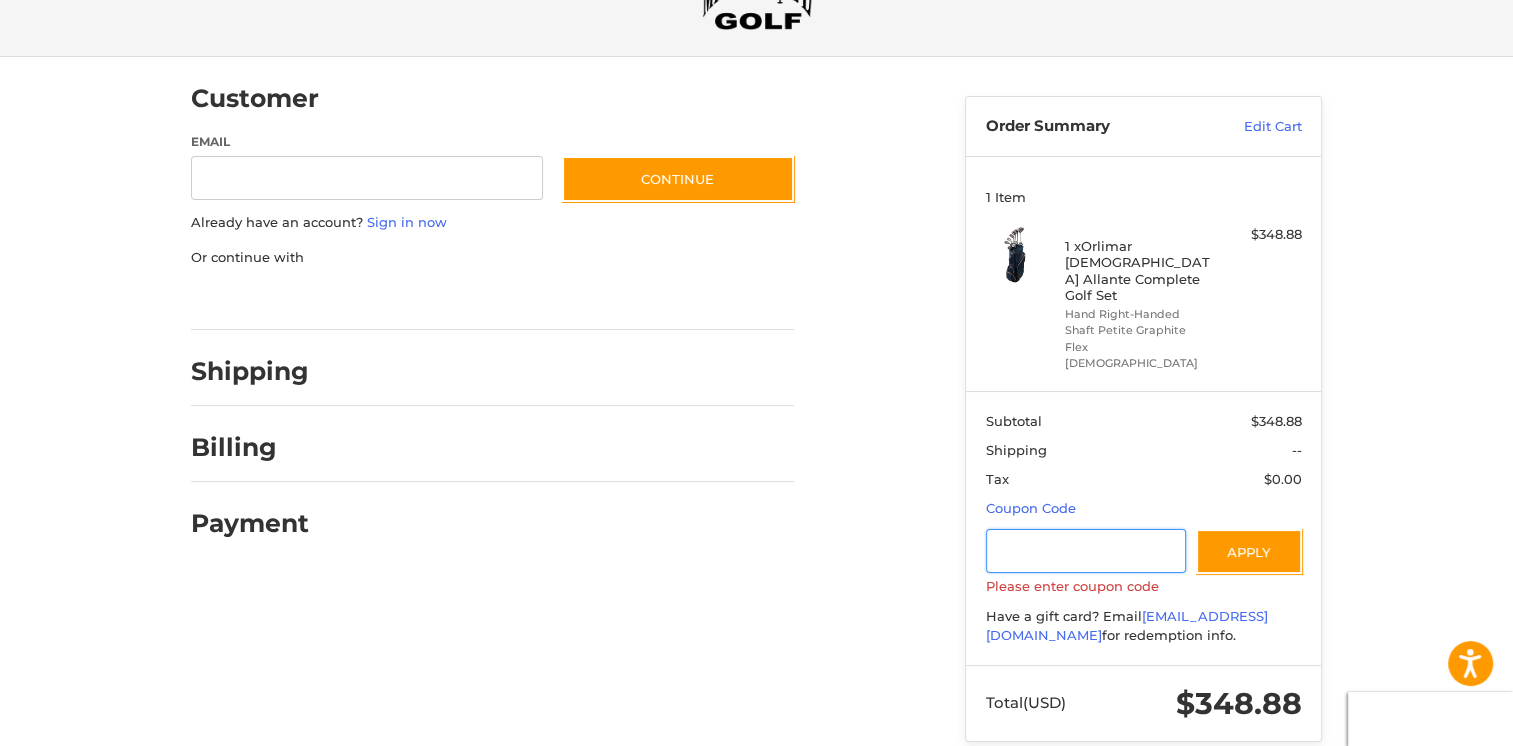 scroll, scrollTop: 0, scrollLeft: 0, axis: both 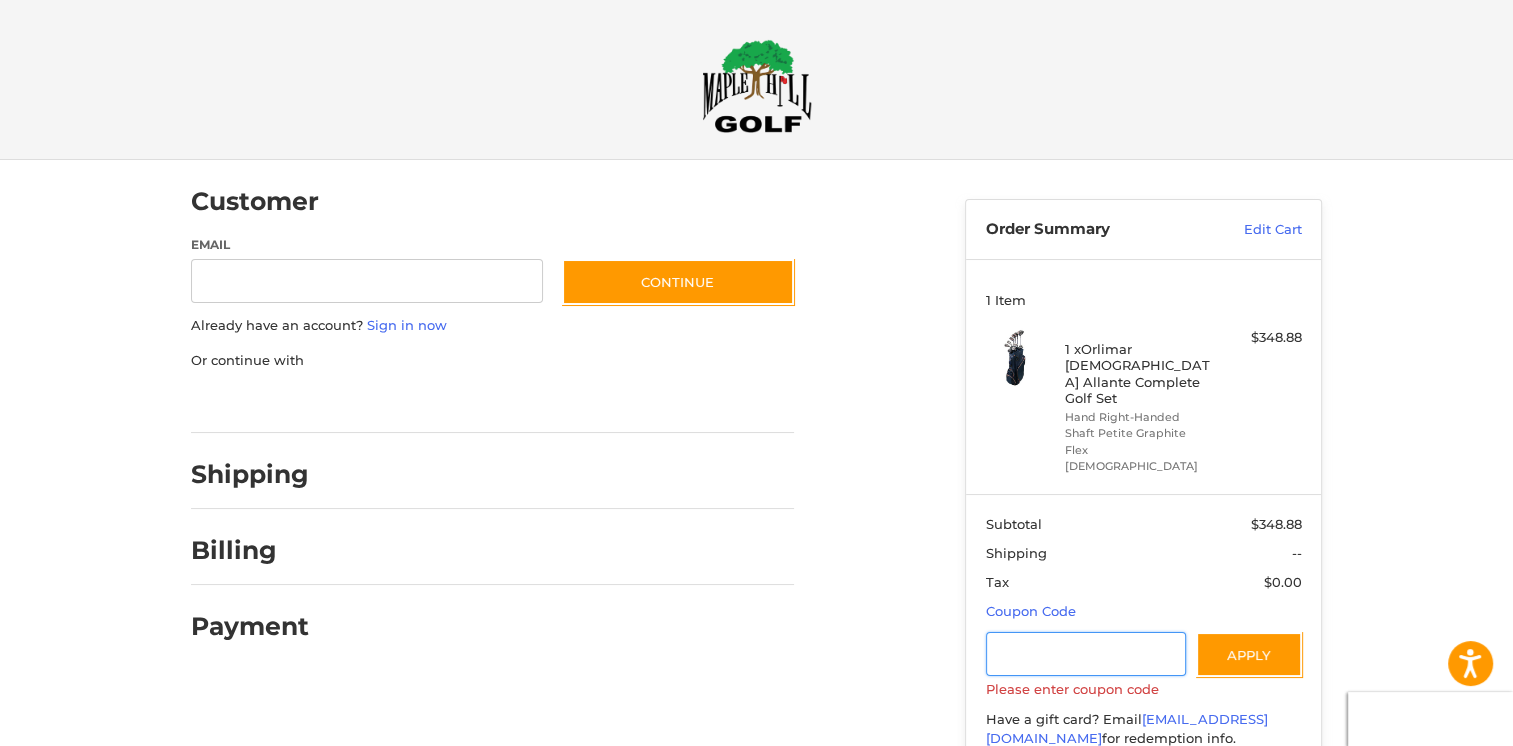 type 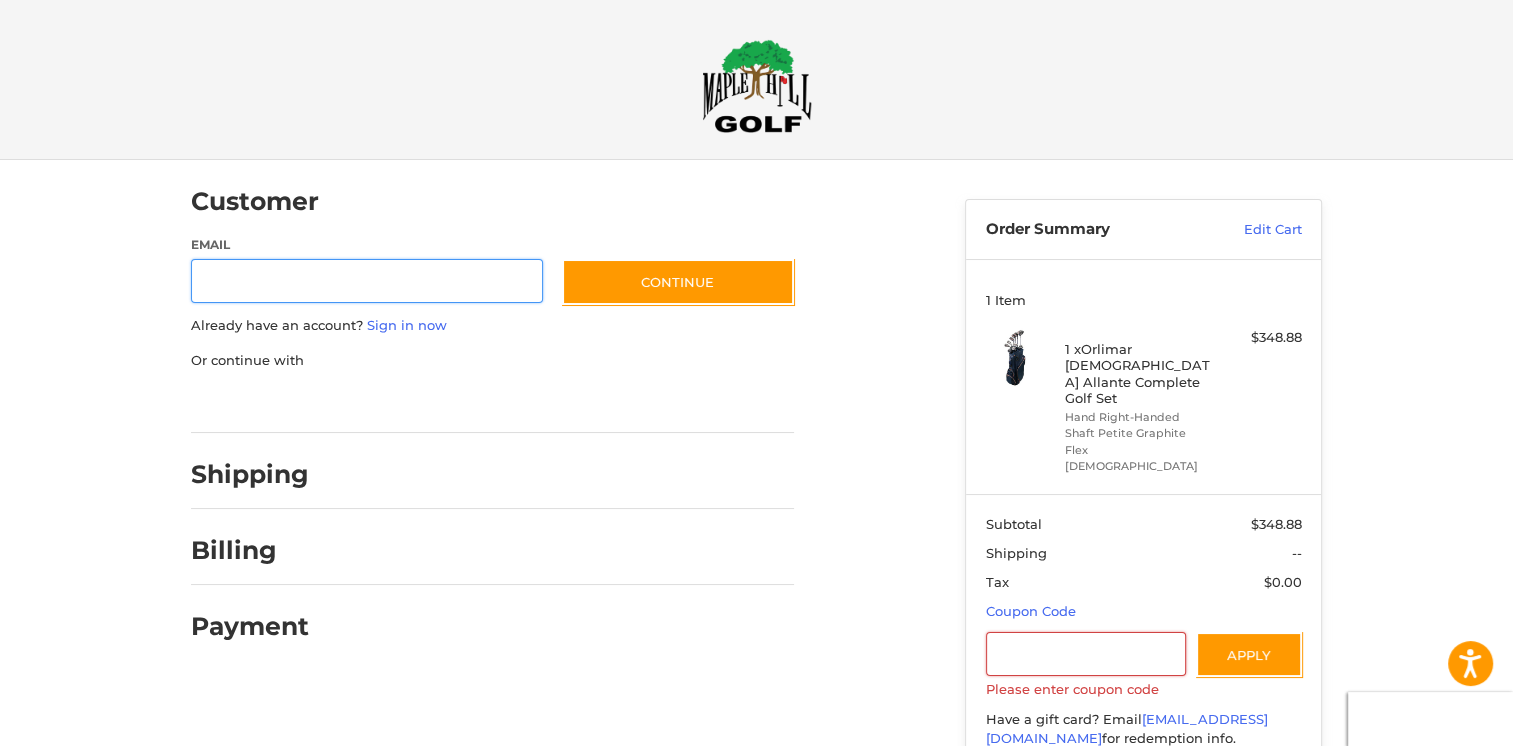 click on "Email" at bounding box center [367, 281] 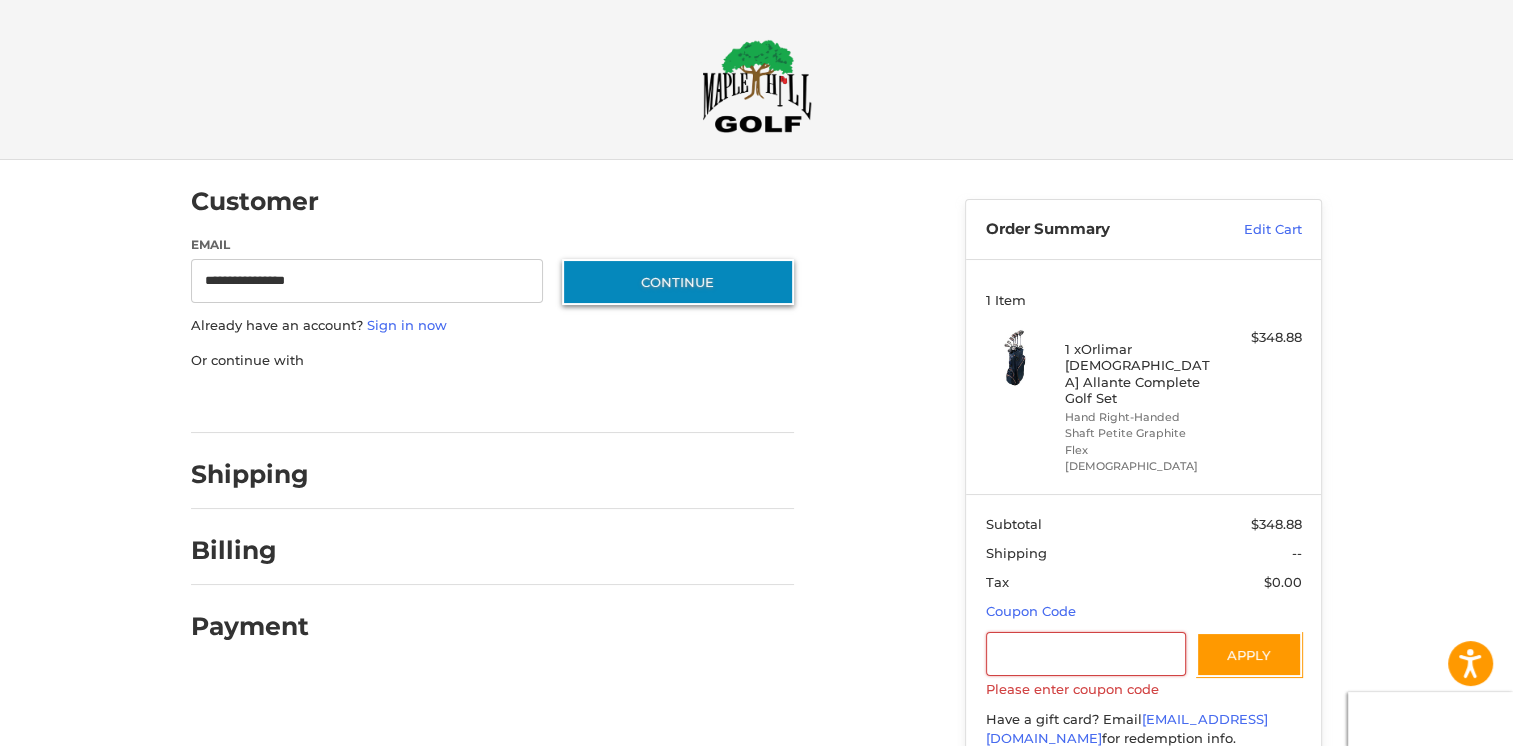 click on "Continue" at bounding box center [678, 282] 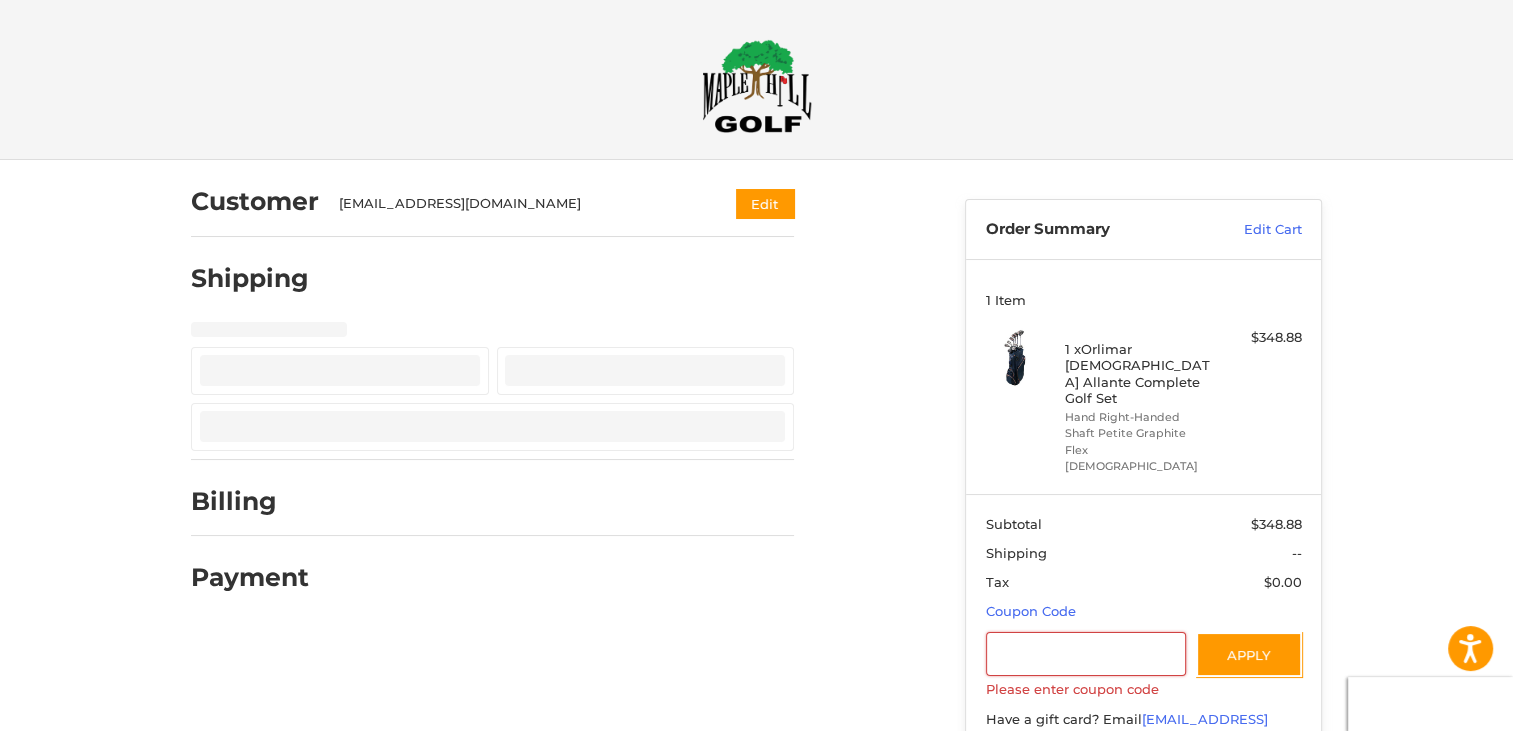 select on "**" 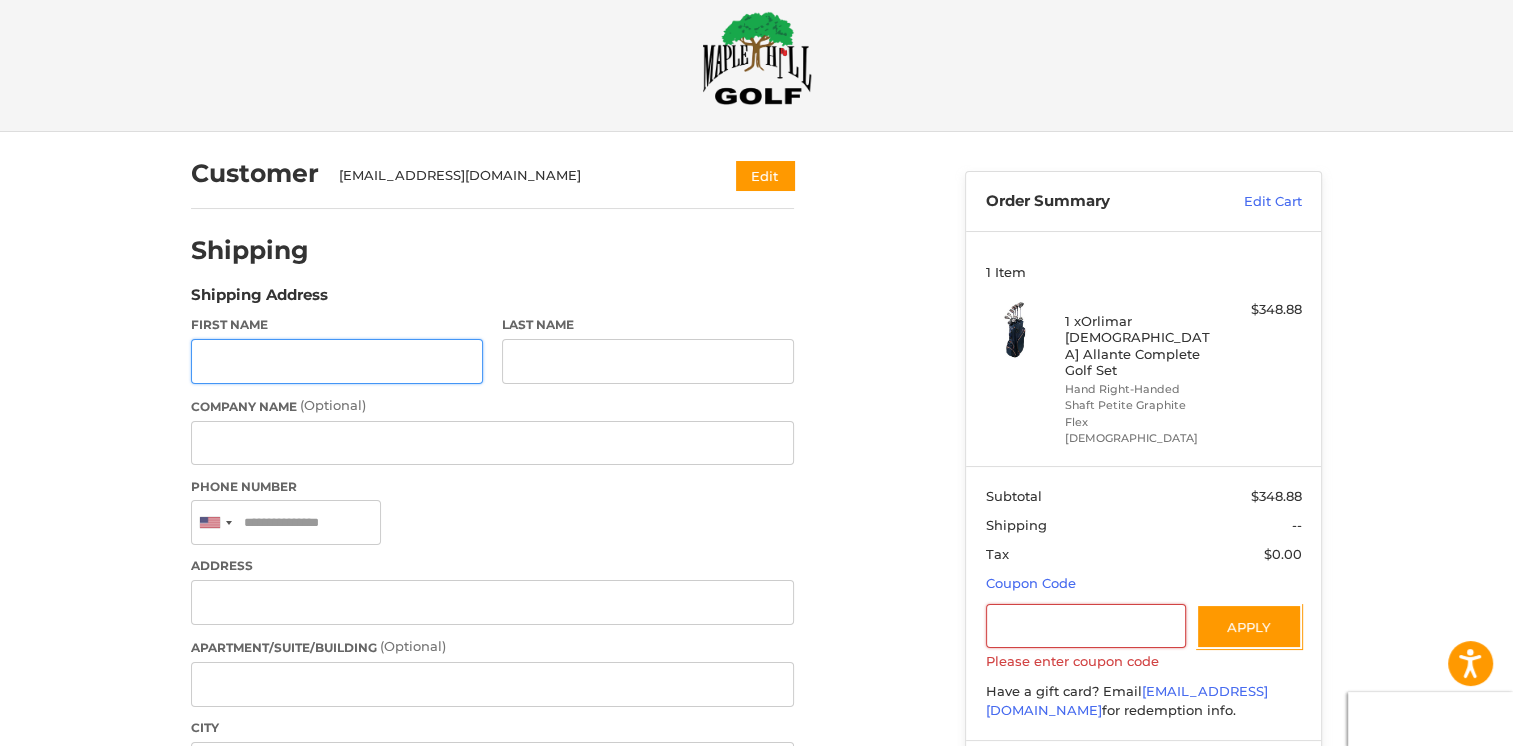 scroll, scrollTop: 0, scrollLeft: 0, axis: both 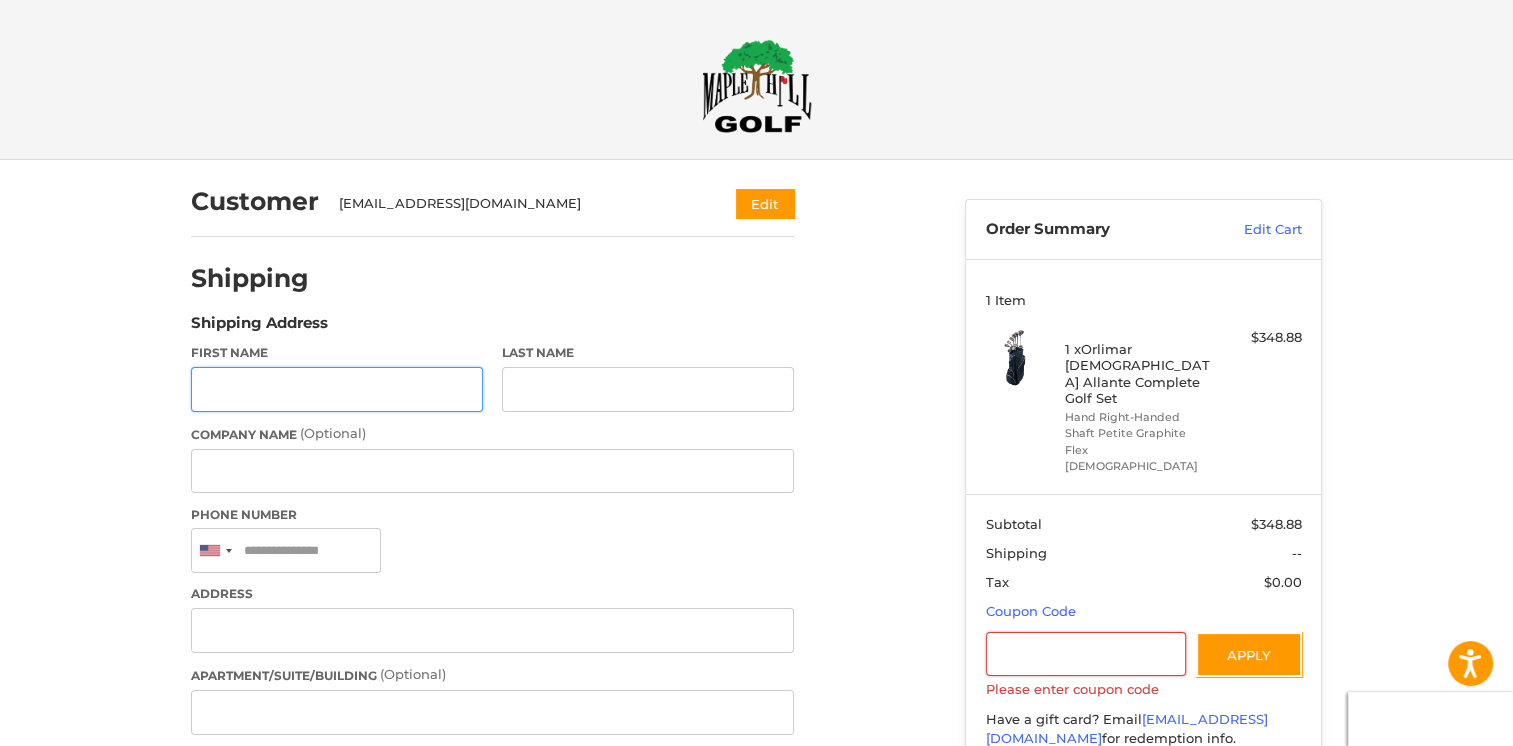 click on "First Name" at bounding box center (337, 389) 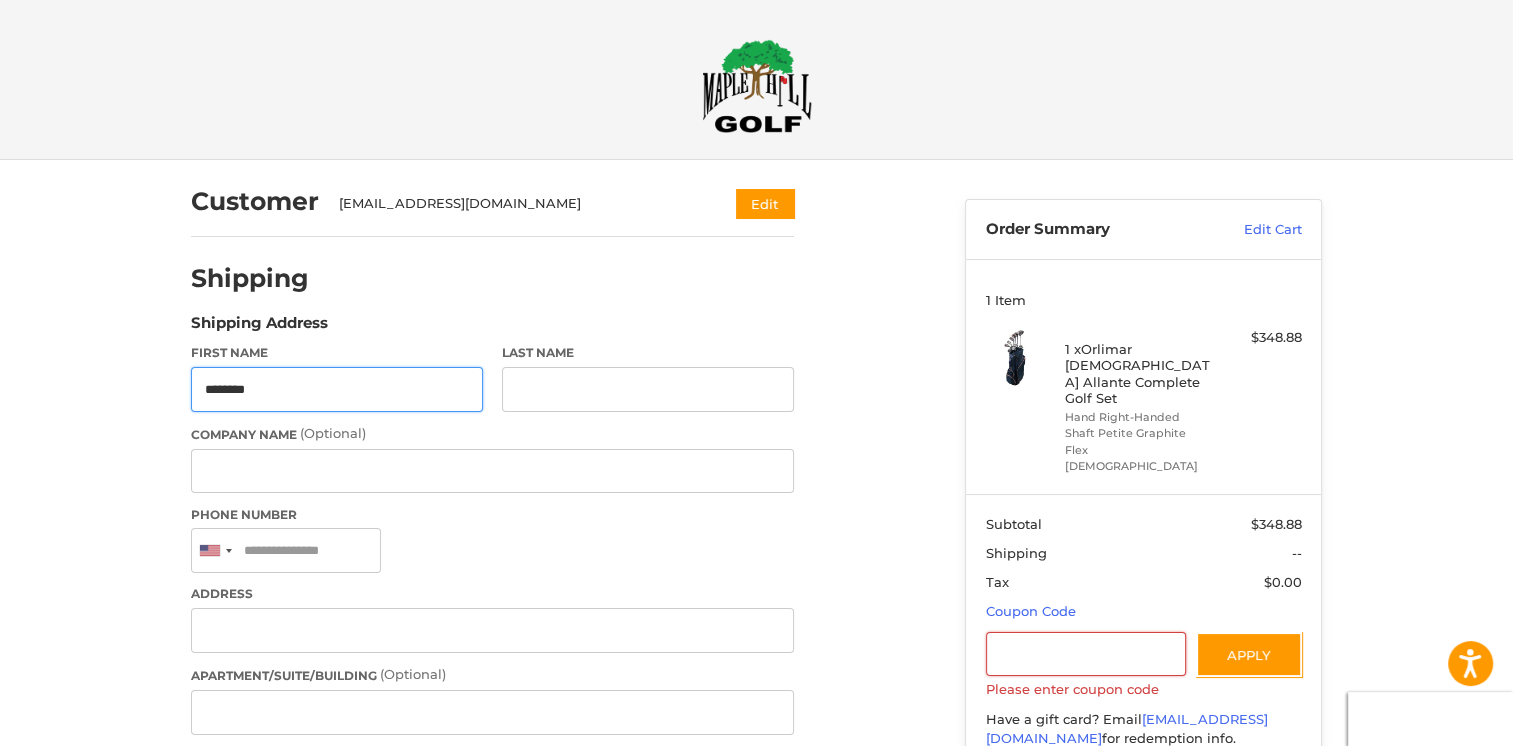 type on "********" 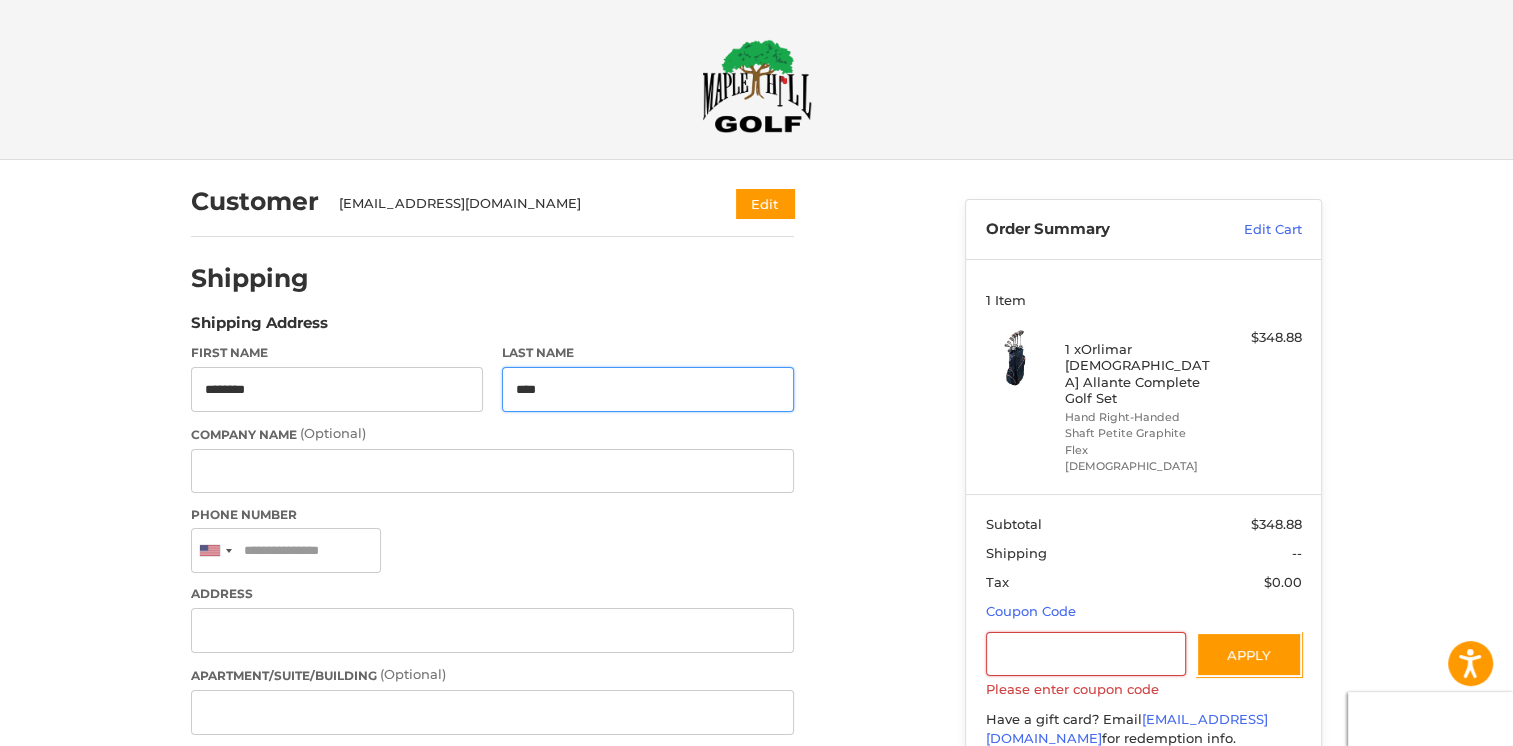 type on "****" 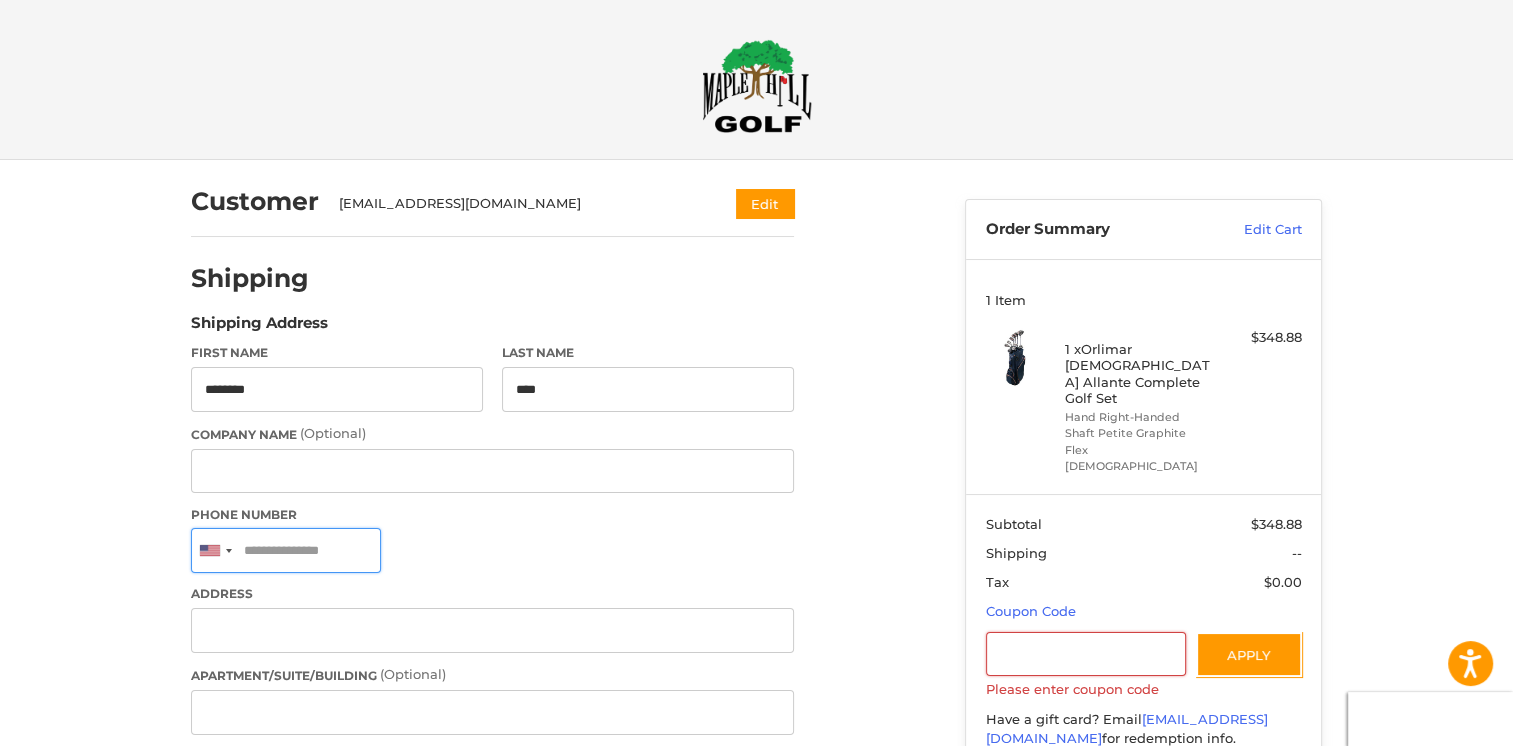 click on "Phone Number" at bounding box center [286, 550] 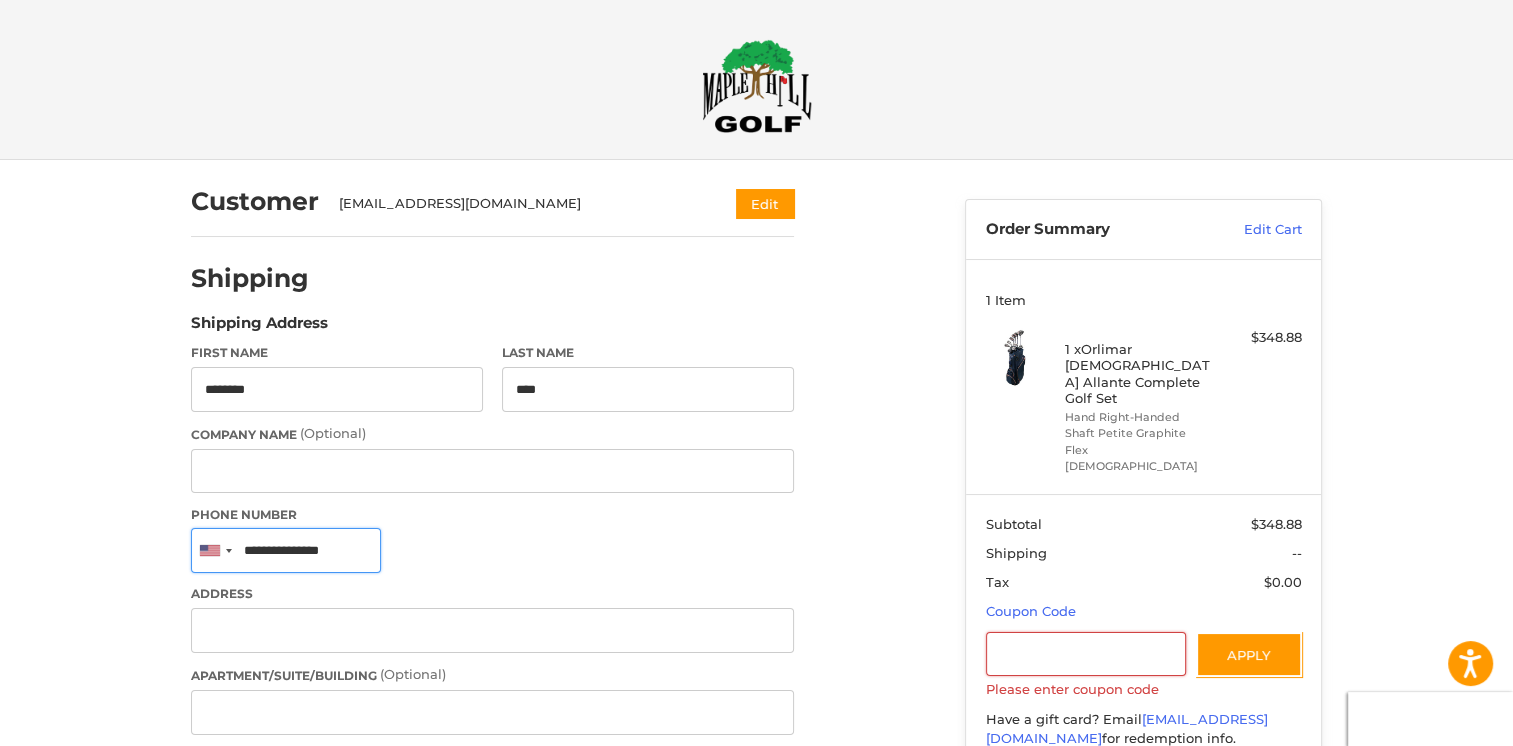 type on "**********" 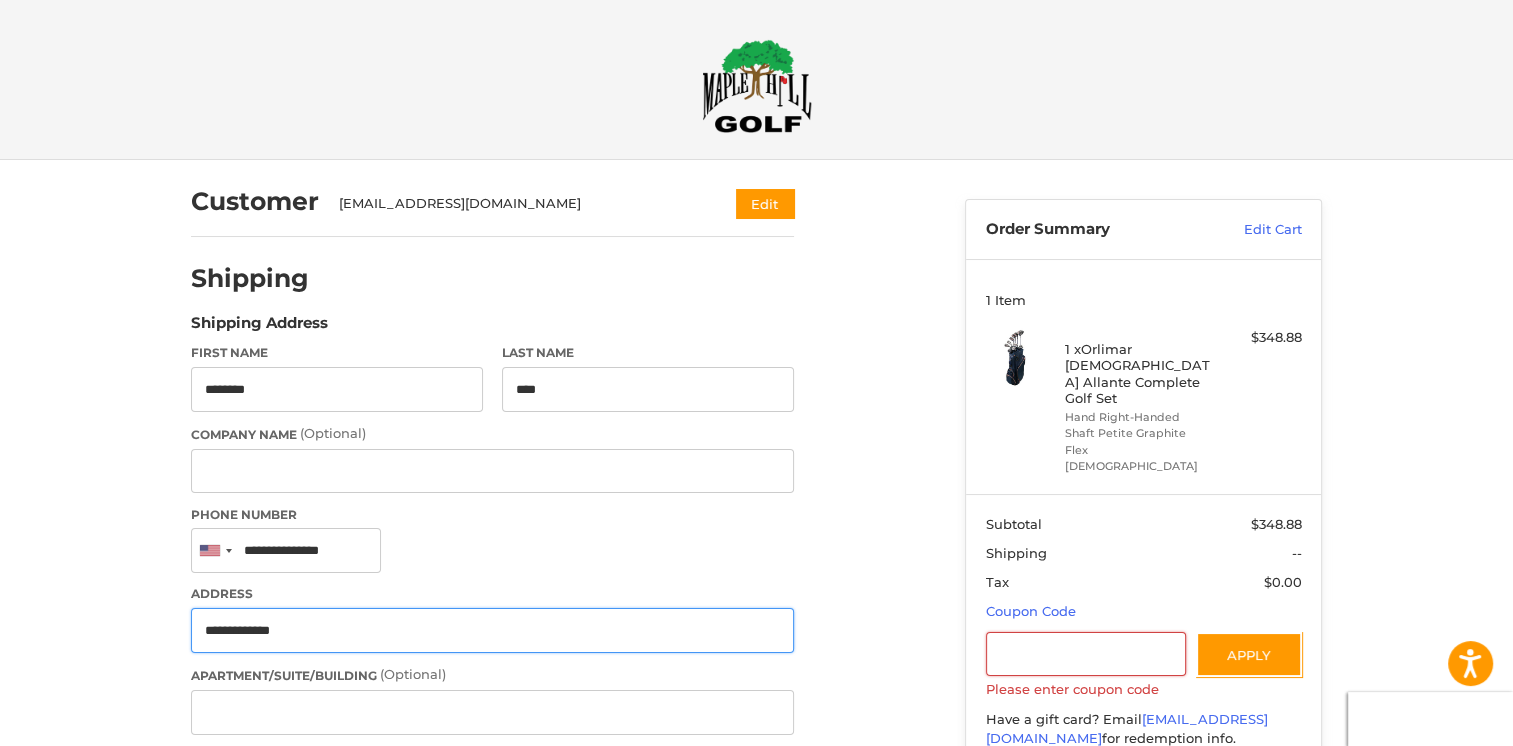 type on "**********" 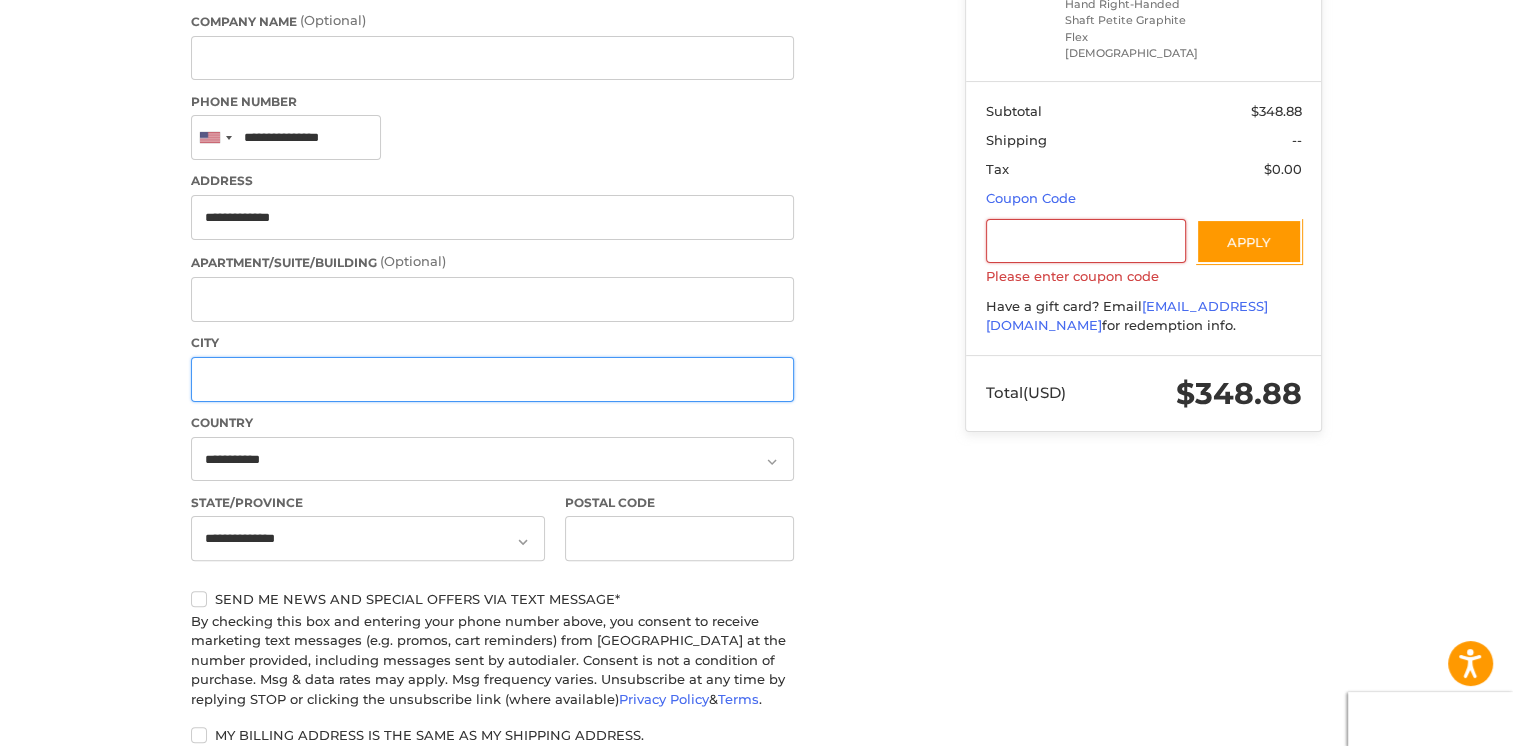 scroll, scrollTop: 418, scrollLeft: 0, axis: vertical 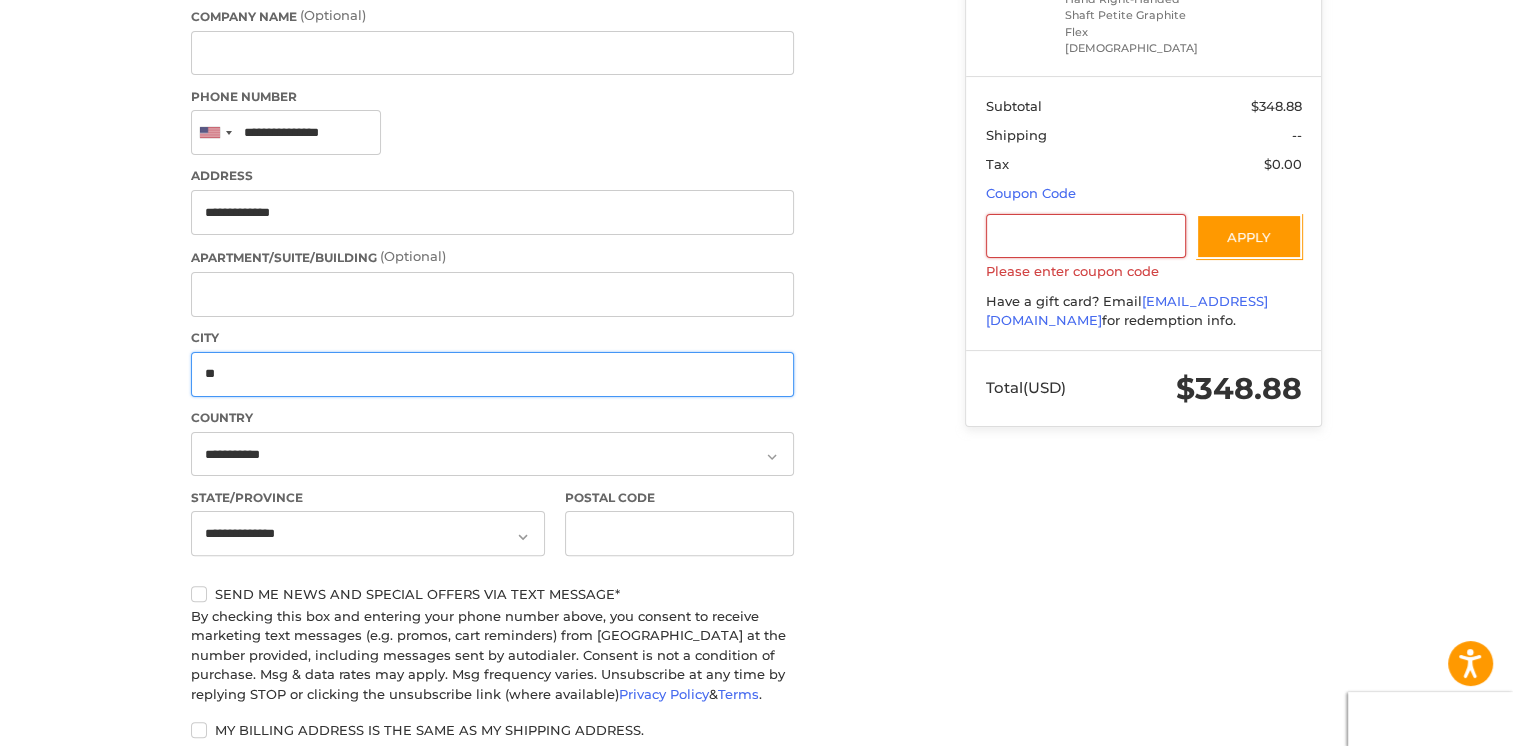 type on "********" 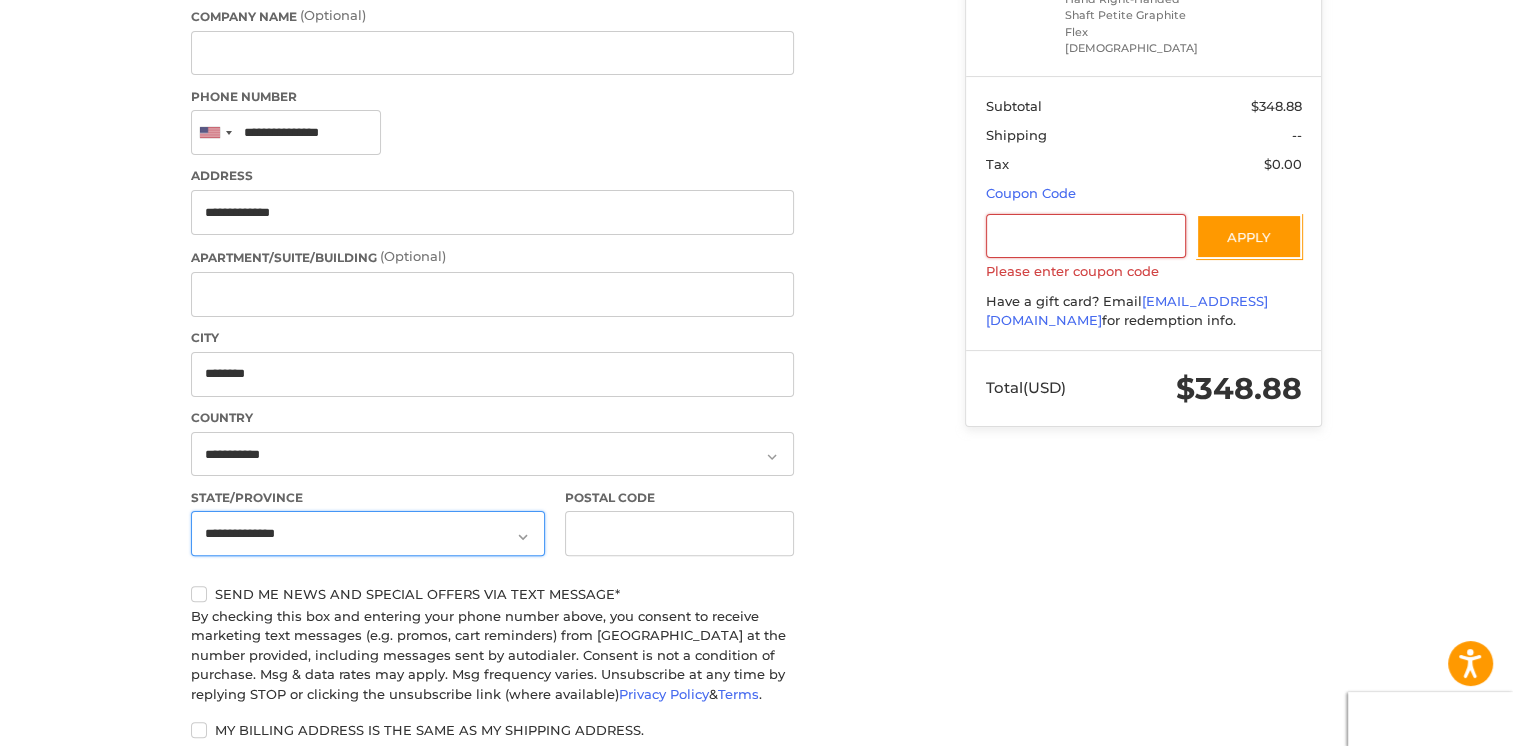 click on "**********" at bounding box center (368, 533) 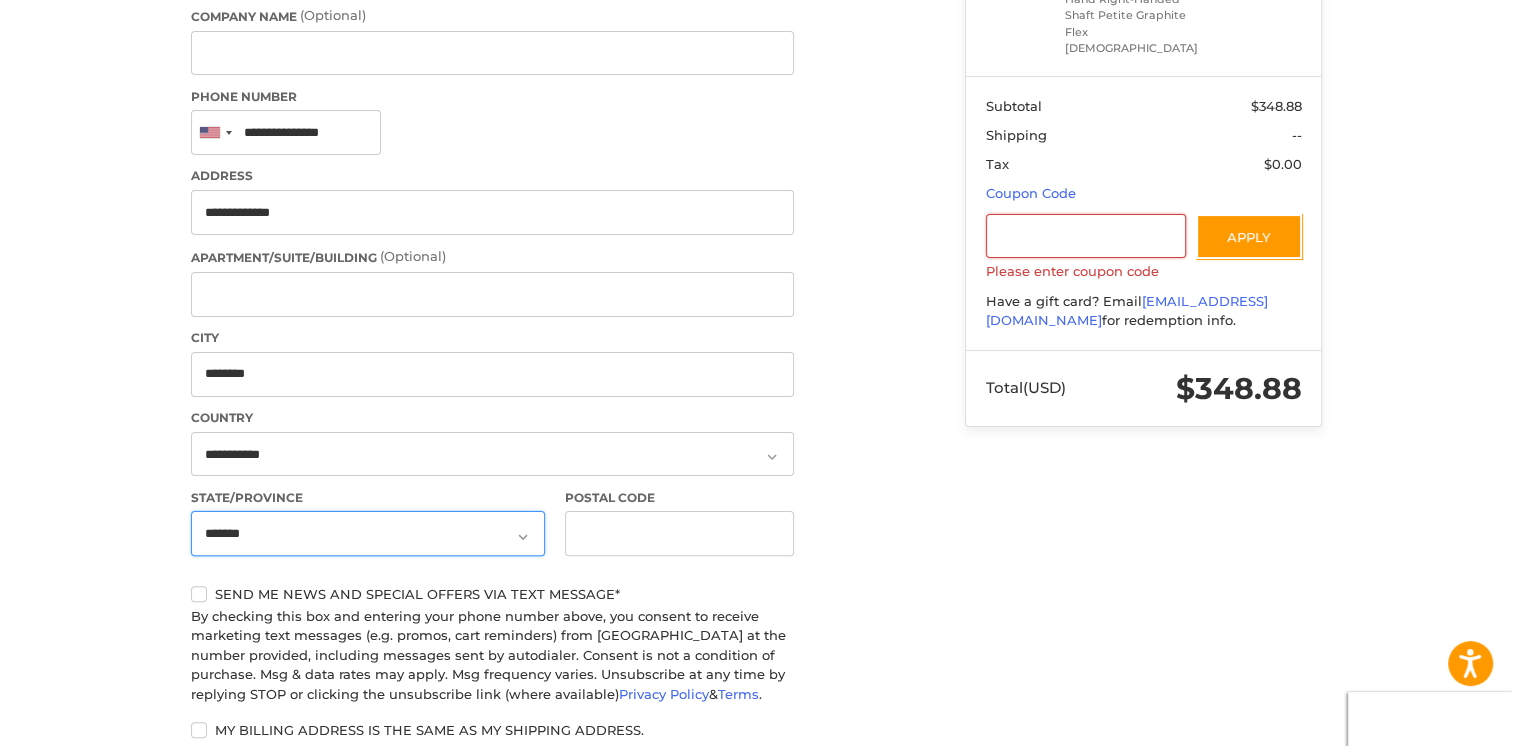 click on "**********" at bounding box center (368, 533) 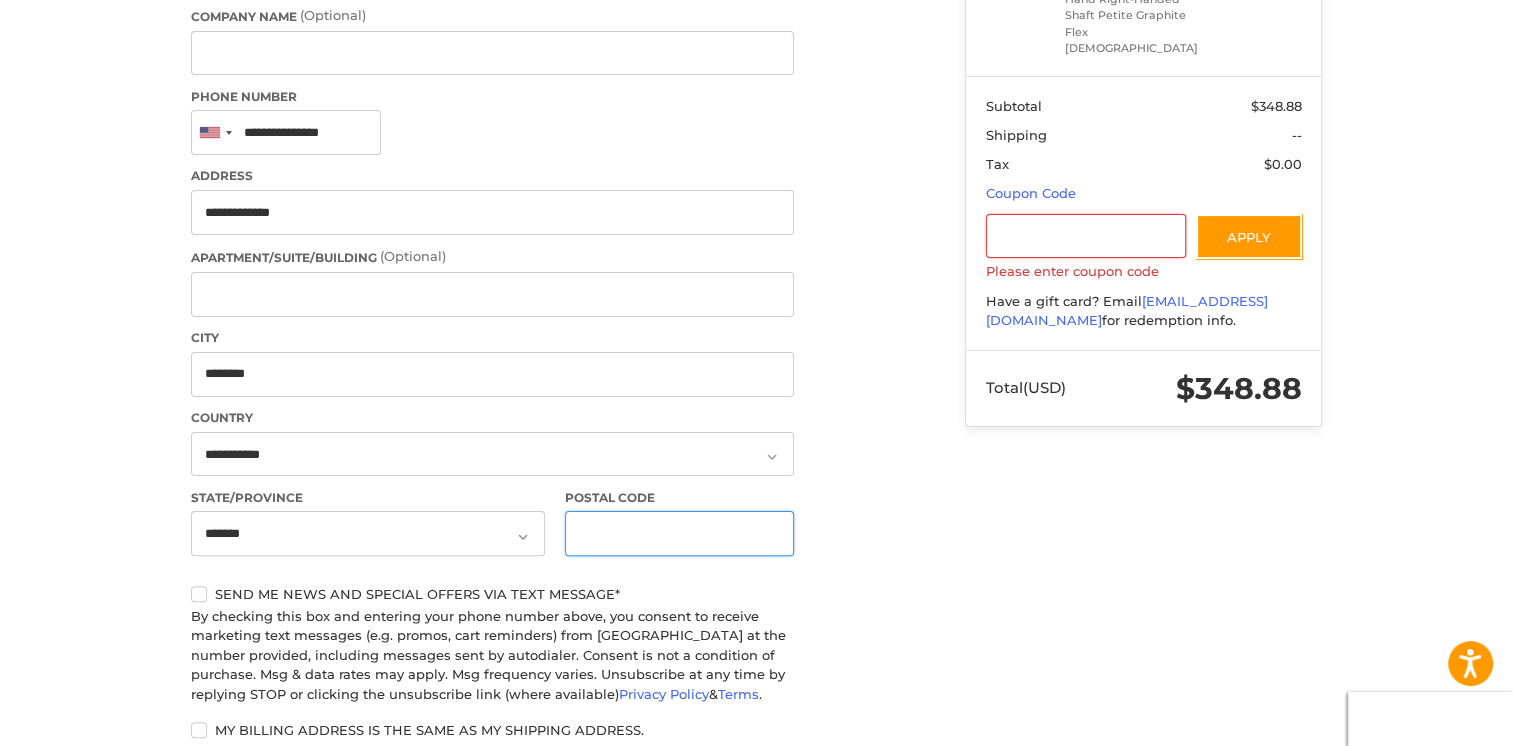 click on "Postal Code" at bounding box center [680, 533] 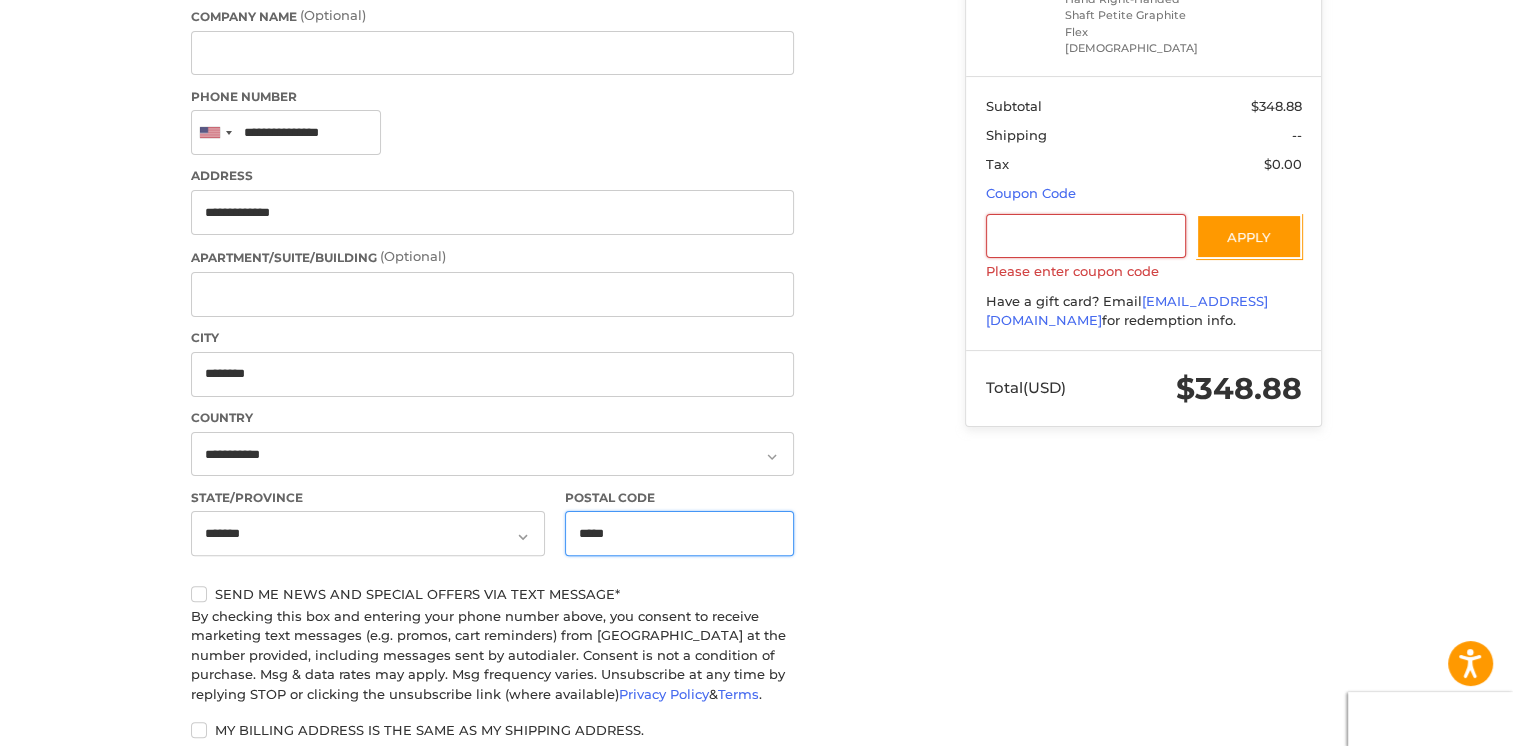 type on "*****" 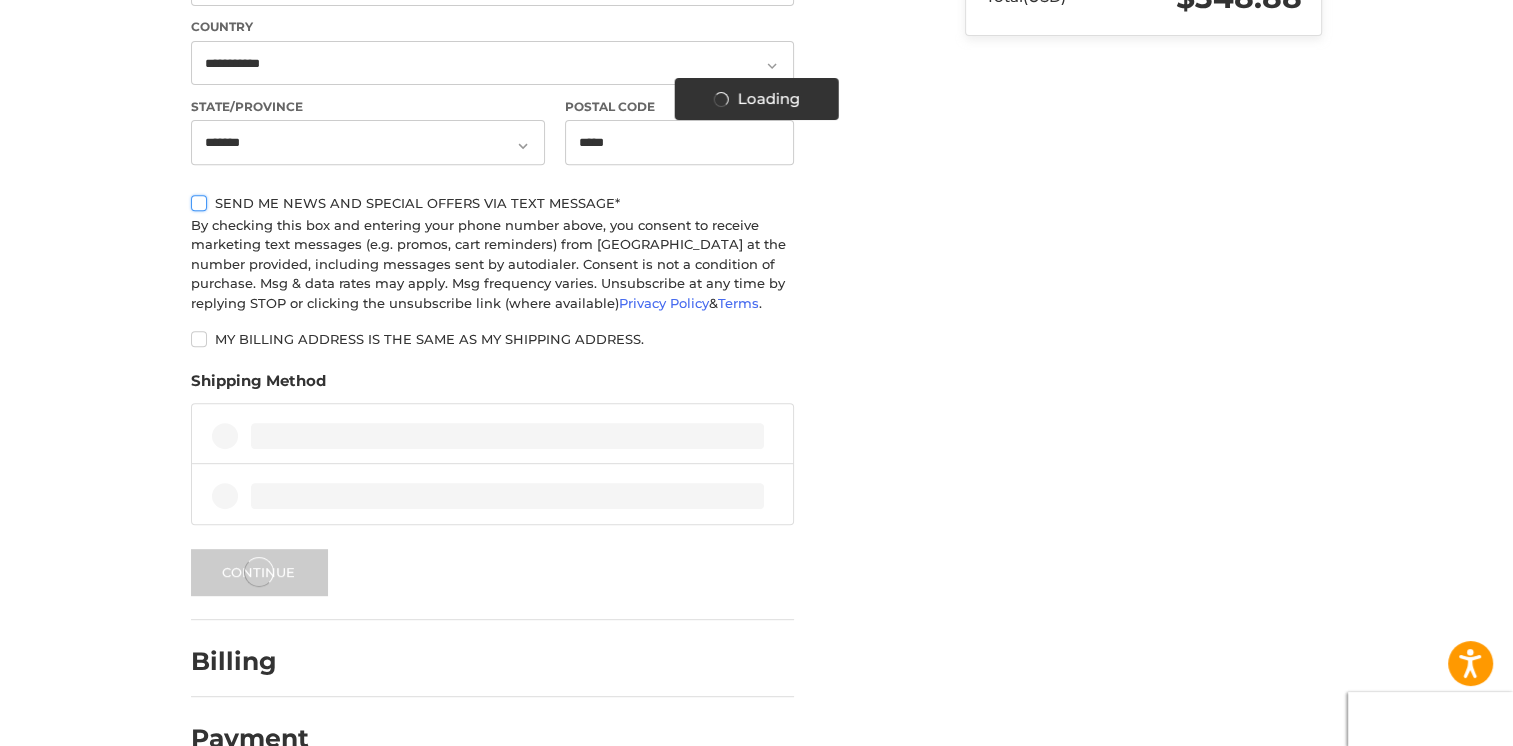 scroll, scrollTop: 818, scrollLeft: 0, axis: vertical 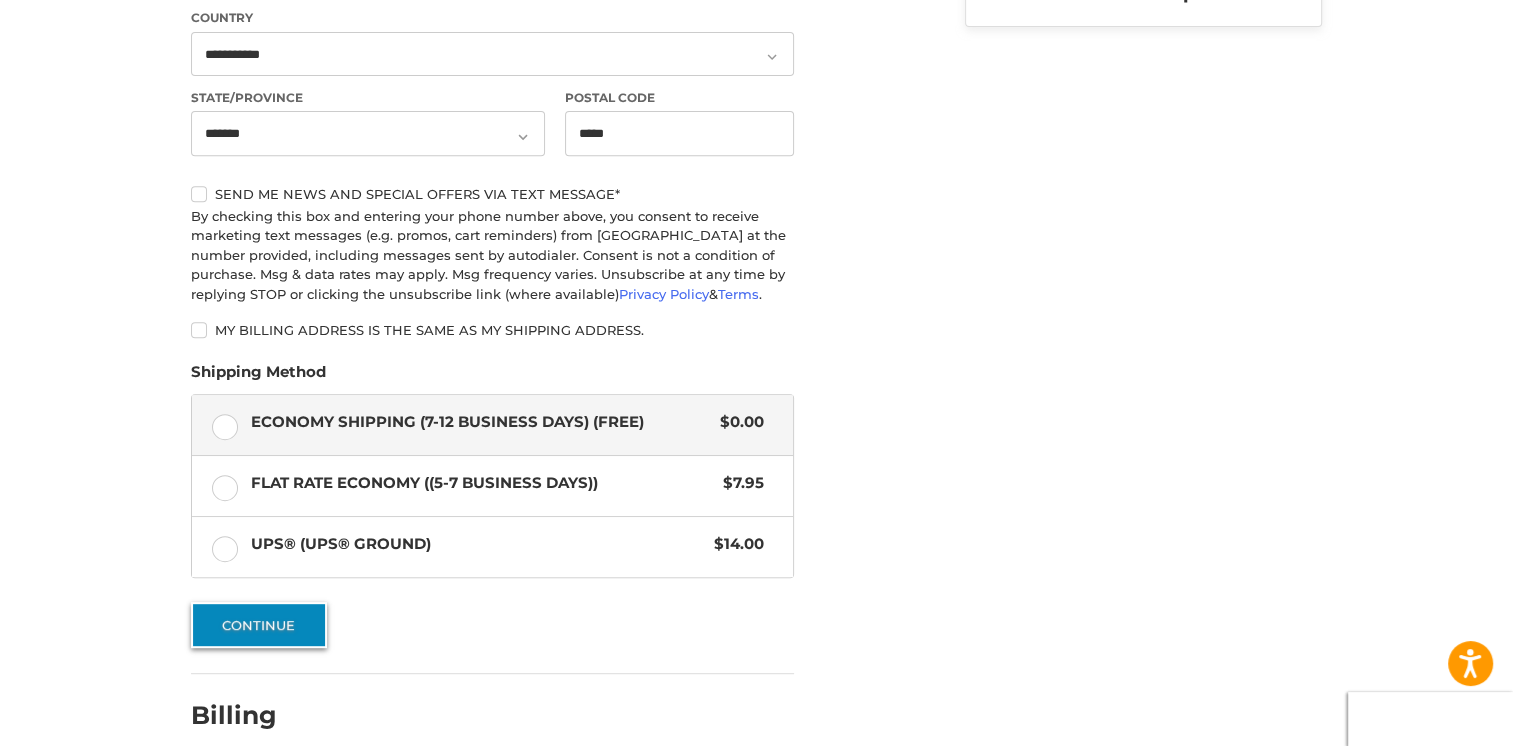 click on "Continue" at bounding box center [259, 625] 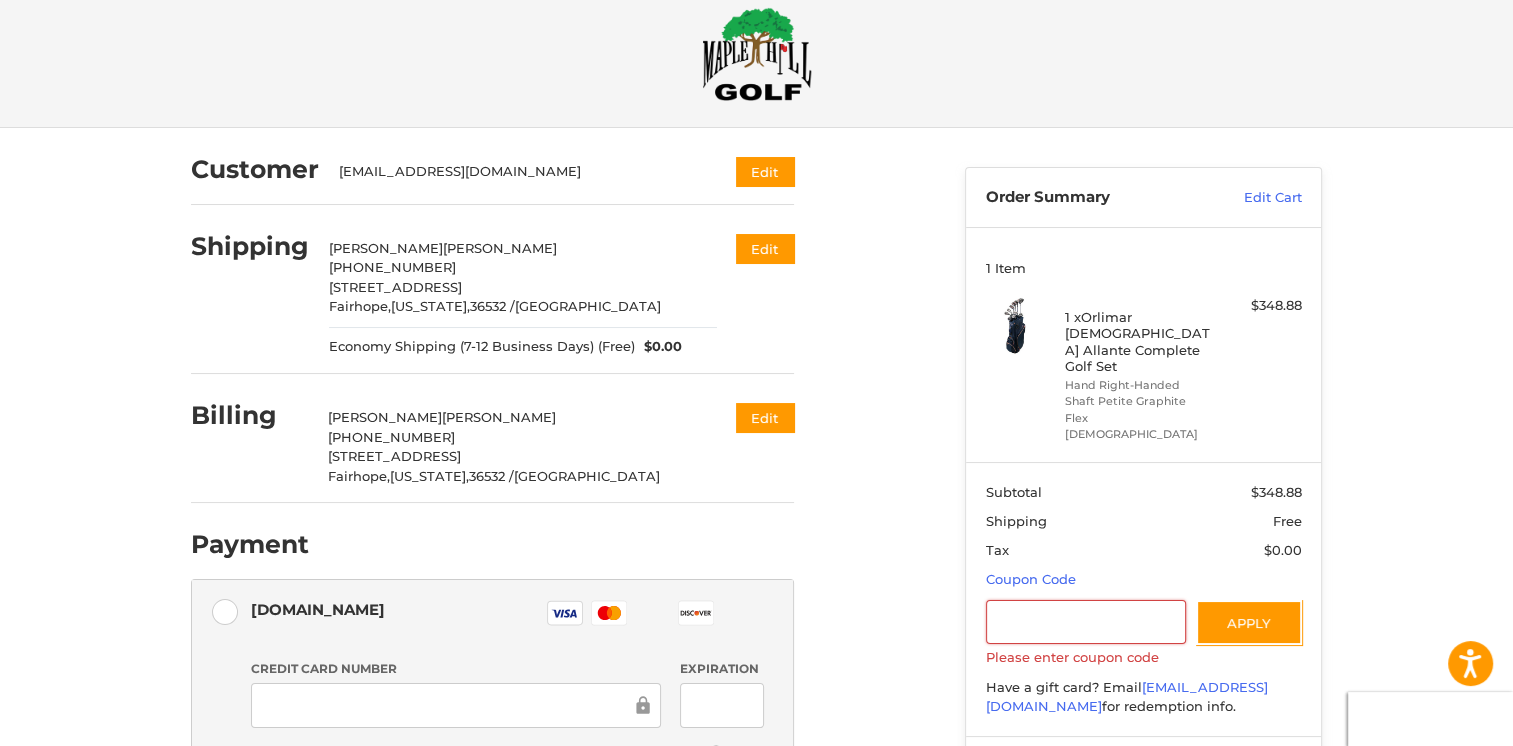 scroll, scrollTop: 0, scrollLeft: 0, axis: both 